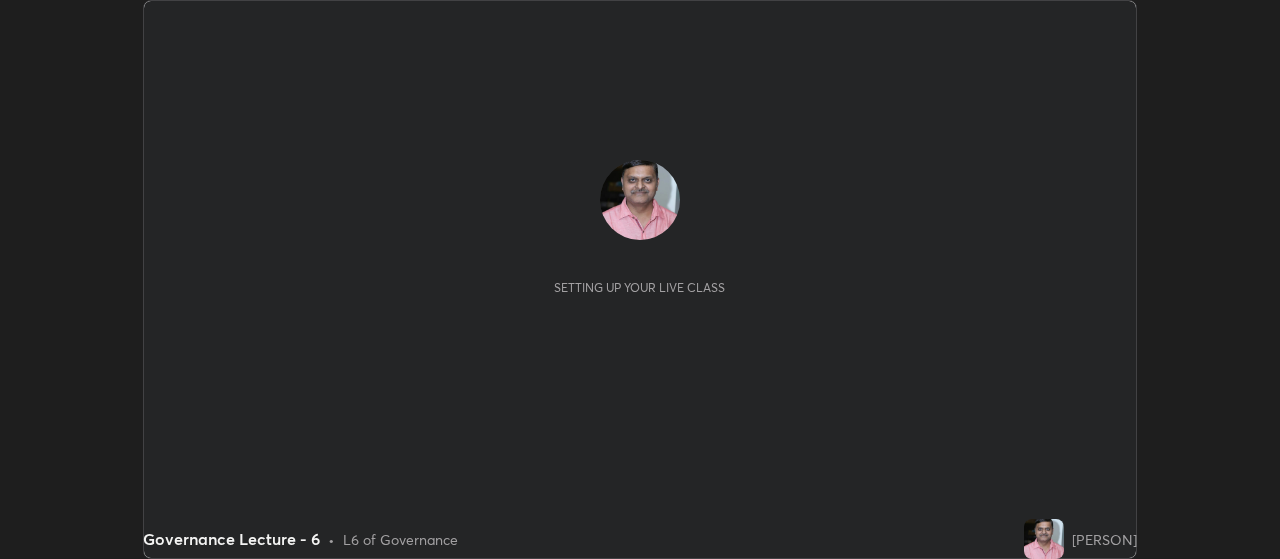 scroll, scrollTop: 0, scrollLeft: 0, axis: both 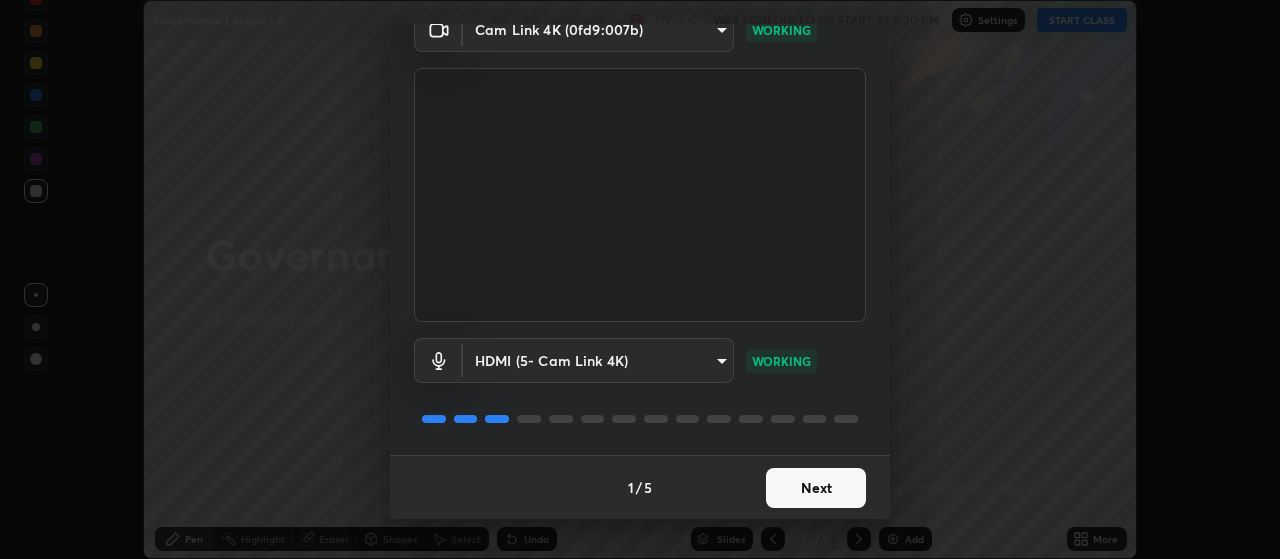 click on "Next" at bounding box center (816, 488) 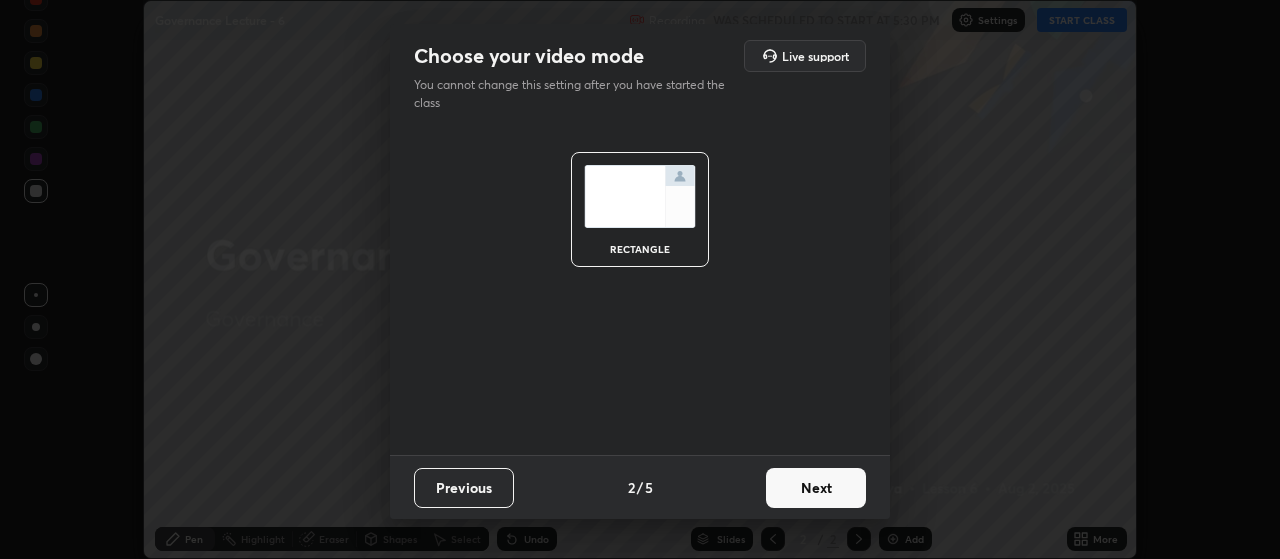 click on "Next" at bounding box center [816, 488] 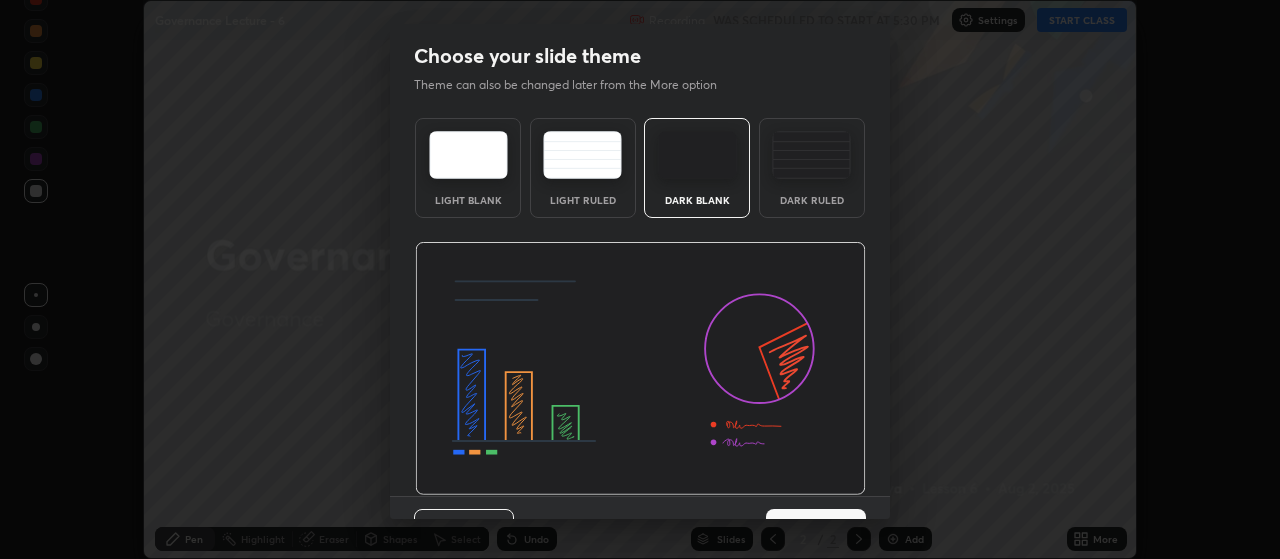 scroll, scrollTop: 41, scrollLeft: 0, axis: vertical 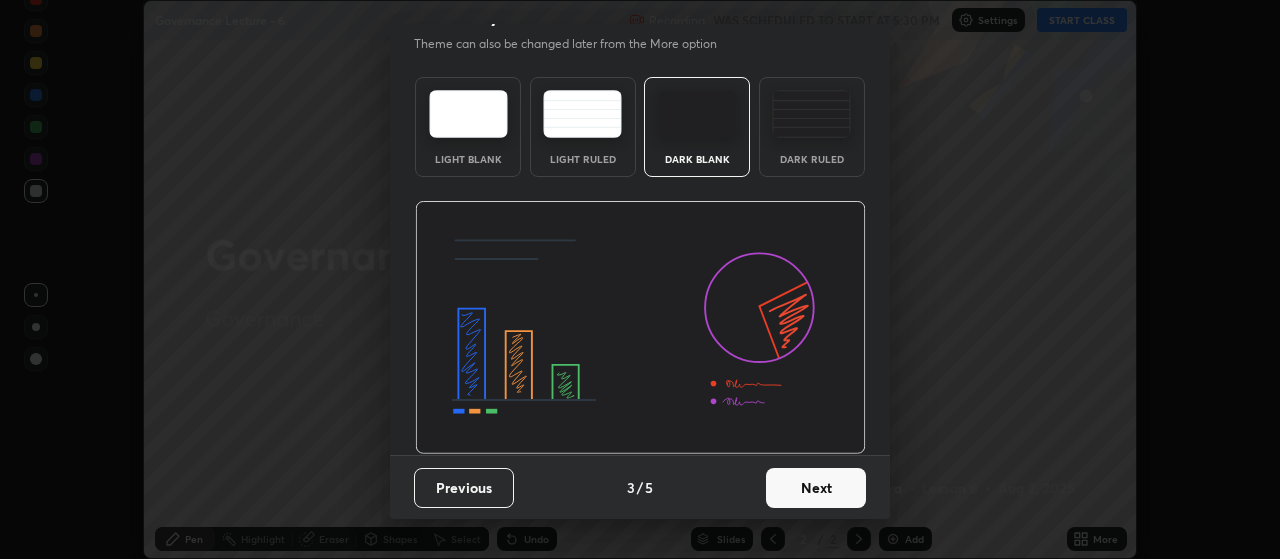 click on "Next" at bounding box center [816, 488] 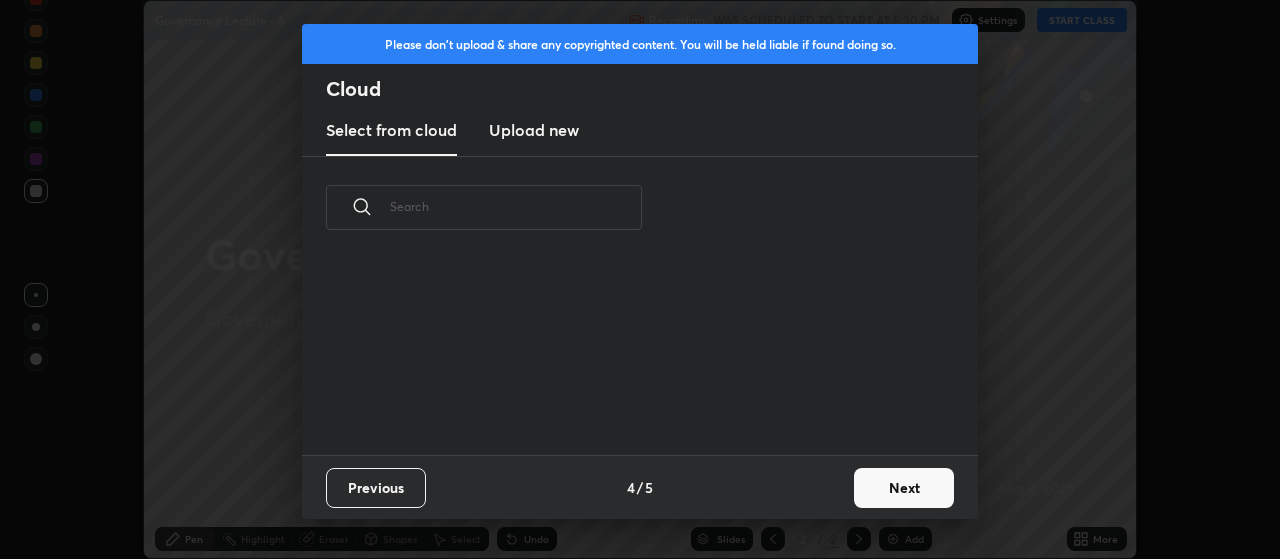 click on "Next" at bounding box center (904, 488) 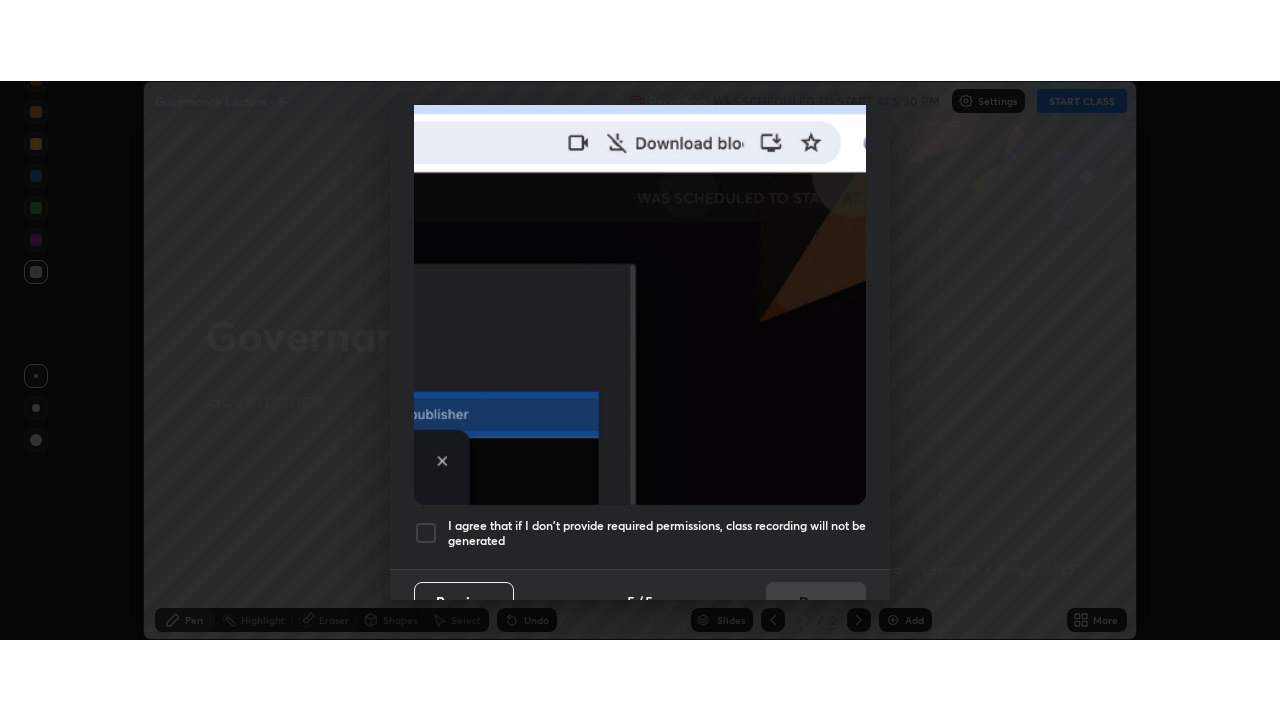scroll, scrollTop: 505, scrollLeft: 0, axis: vertical 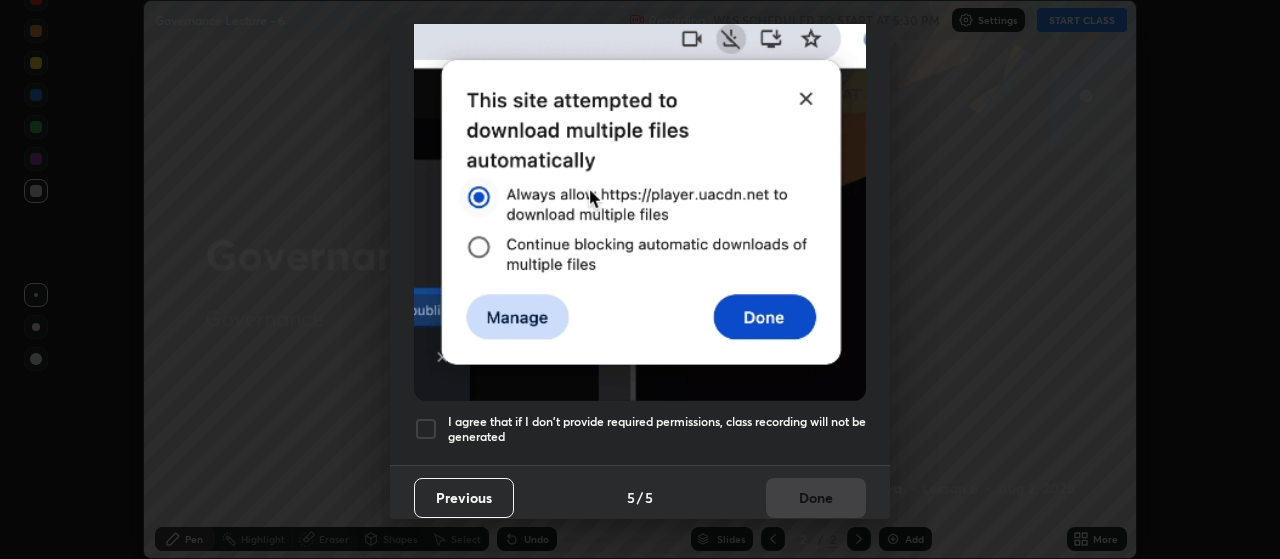 click at bounding box center [426, 429] 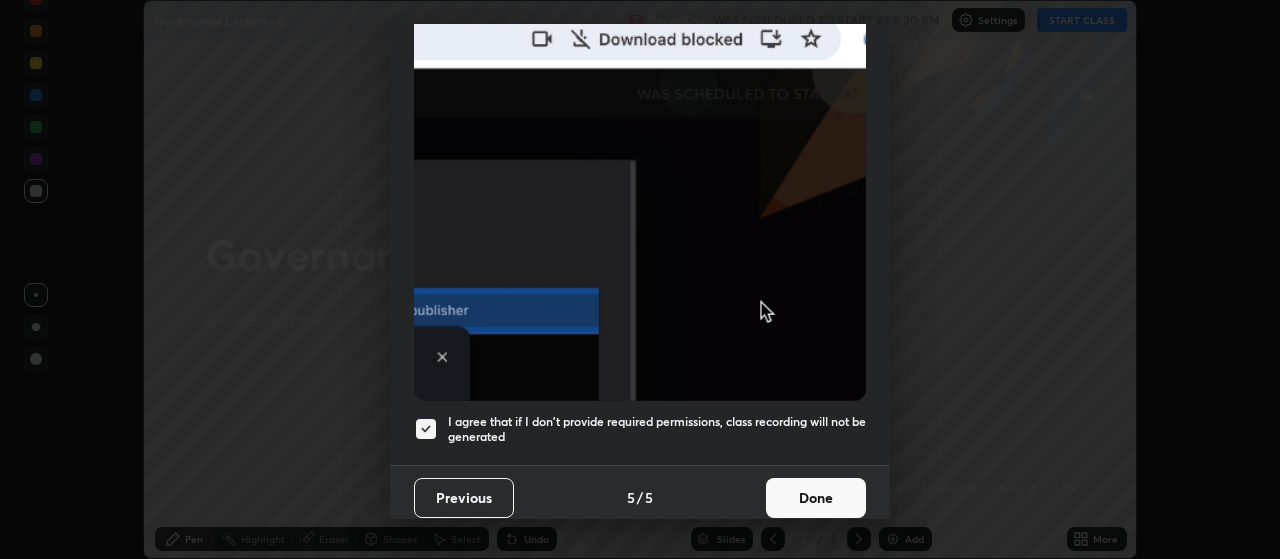 click on "Done" at bounding box center (816, 498) 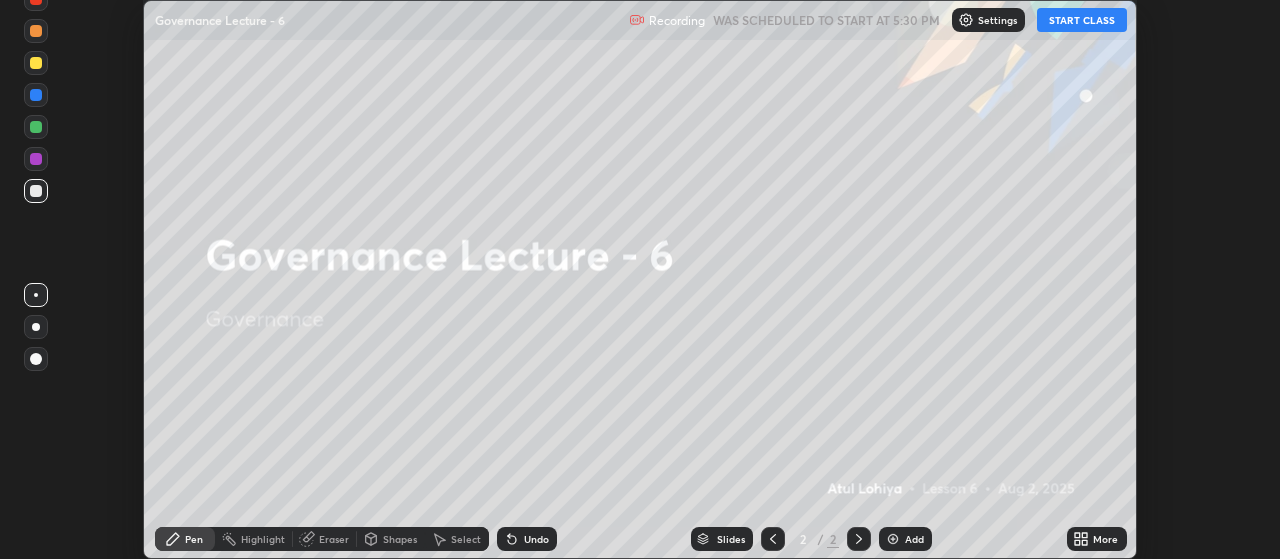 click on "More" at bounding box center [1105, 539] 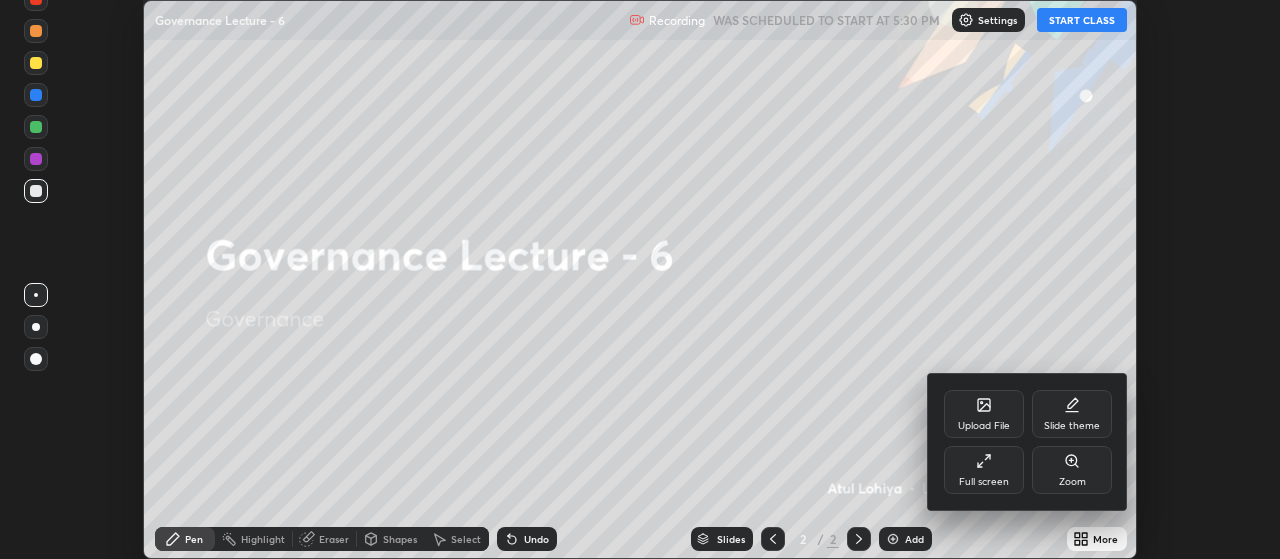 click on "Full screen" at bounding box center (984, 470) 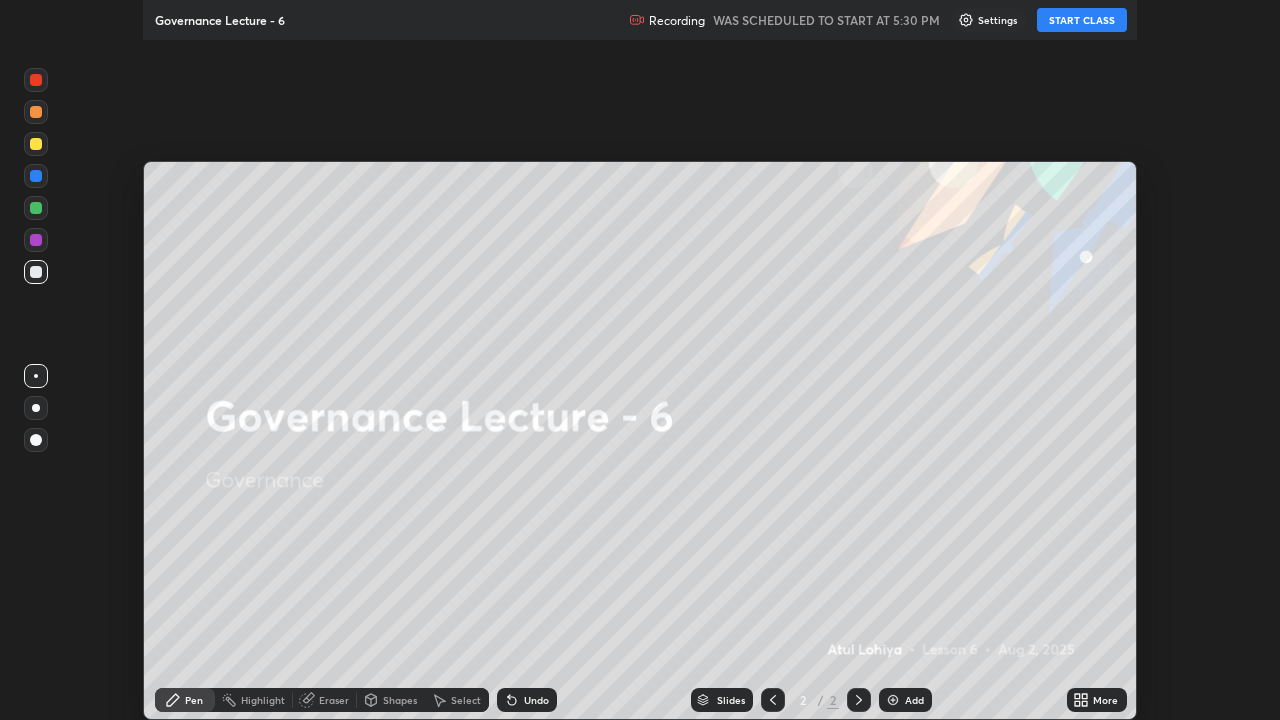 scroll, scrollTop: 99280, scrollLeft: 98720, axis: both 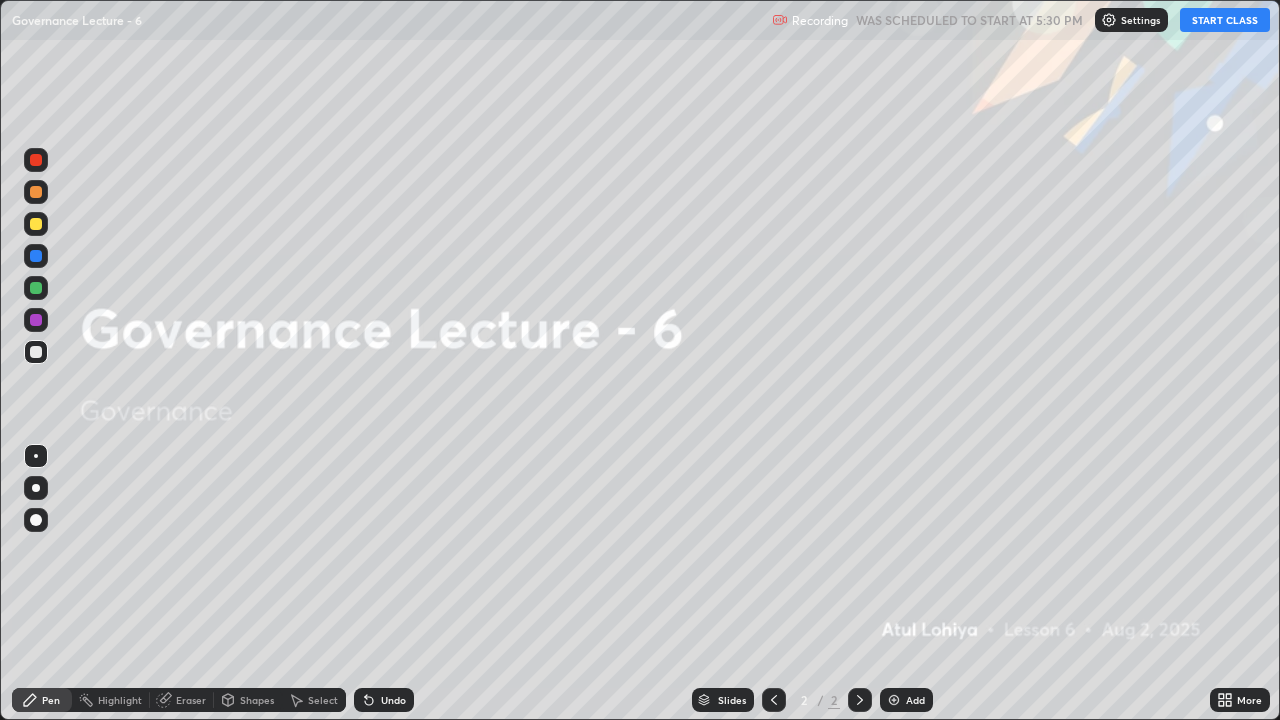 click on "START CLASS" at bounding box center [1225, 20] 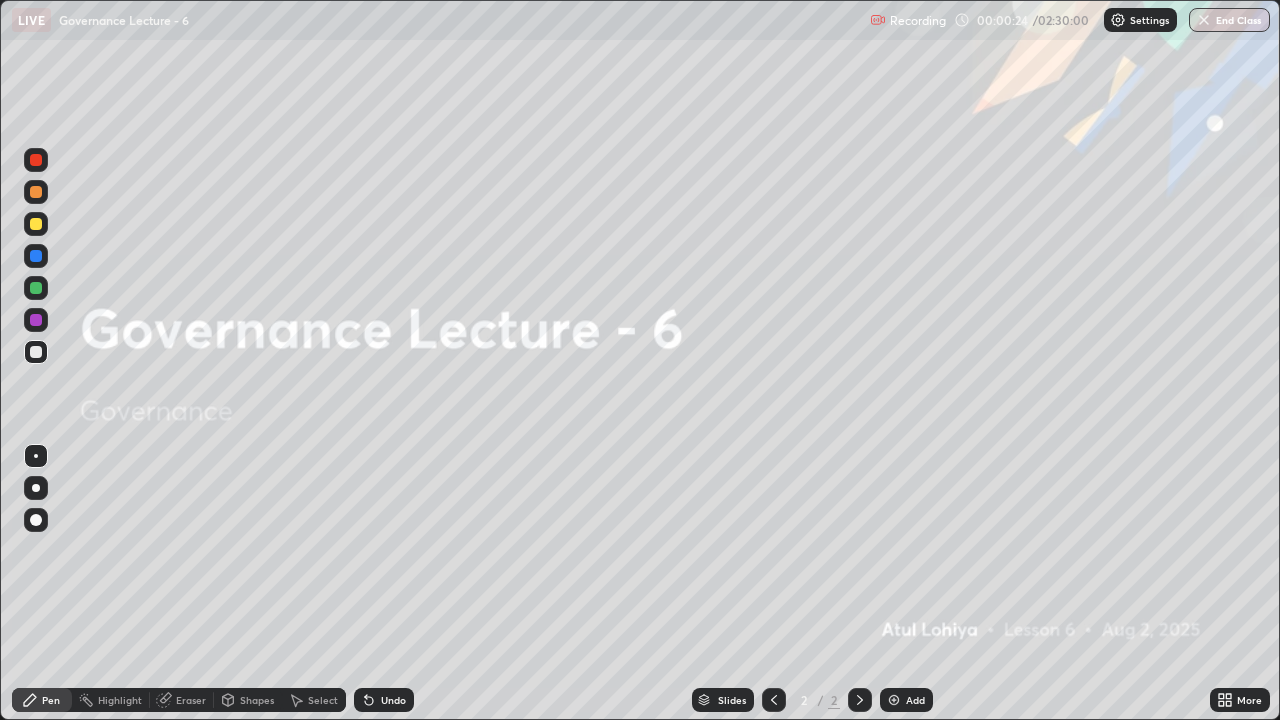 click on "Add" at bounding box center [915, 700] 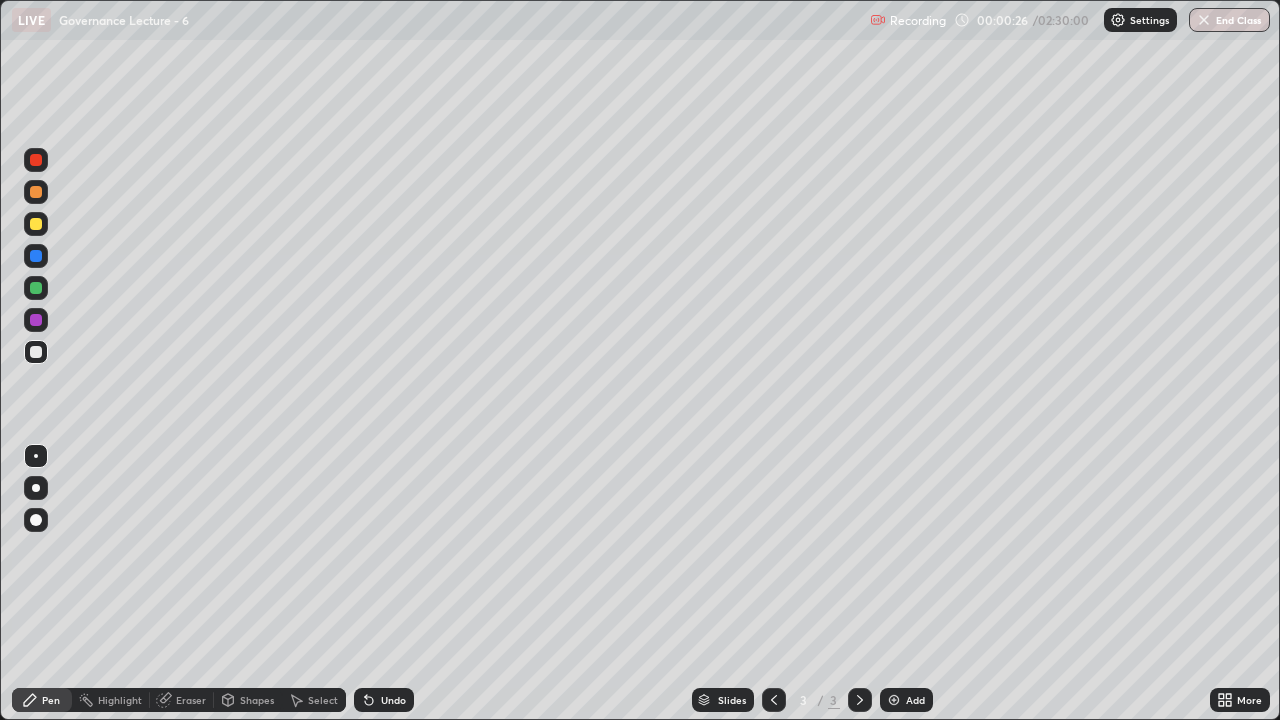 click at bounding box center (36, 352) 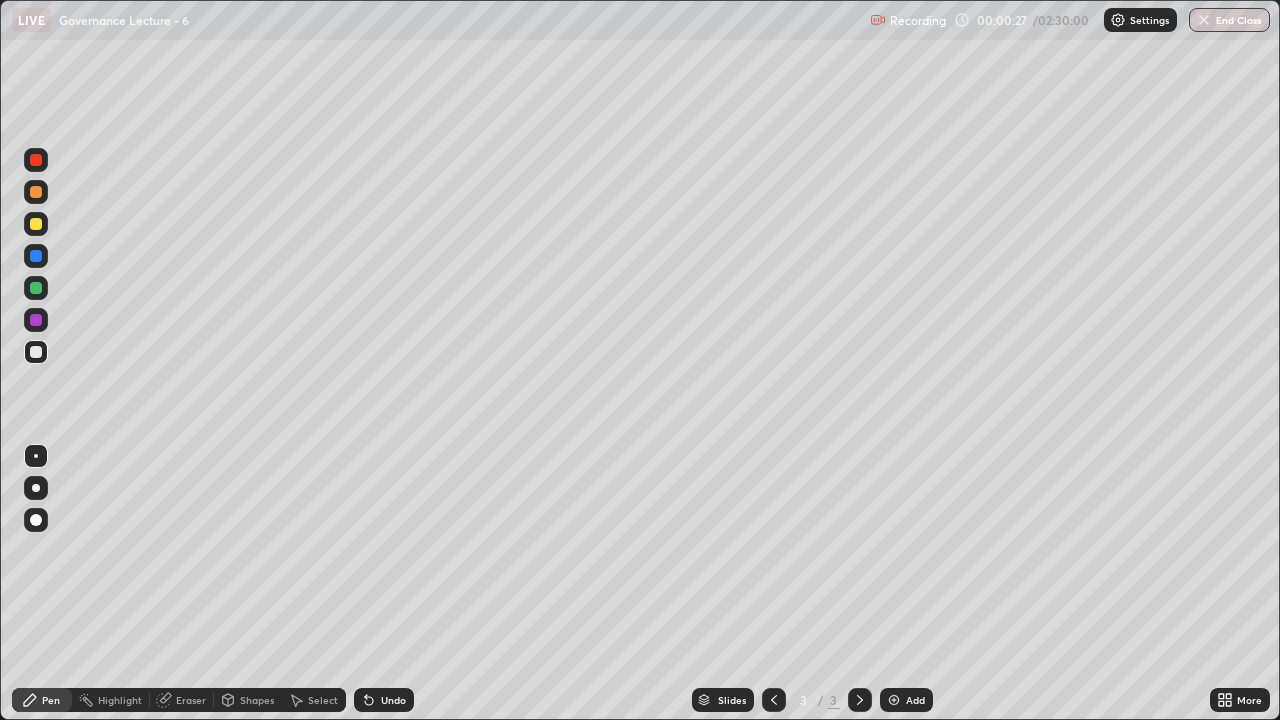 click at bounding box center (36, 488) 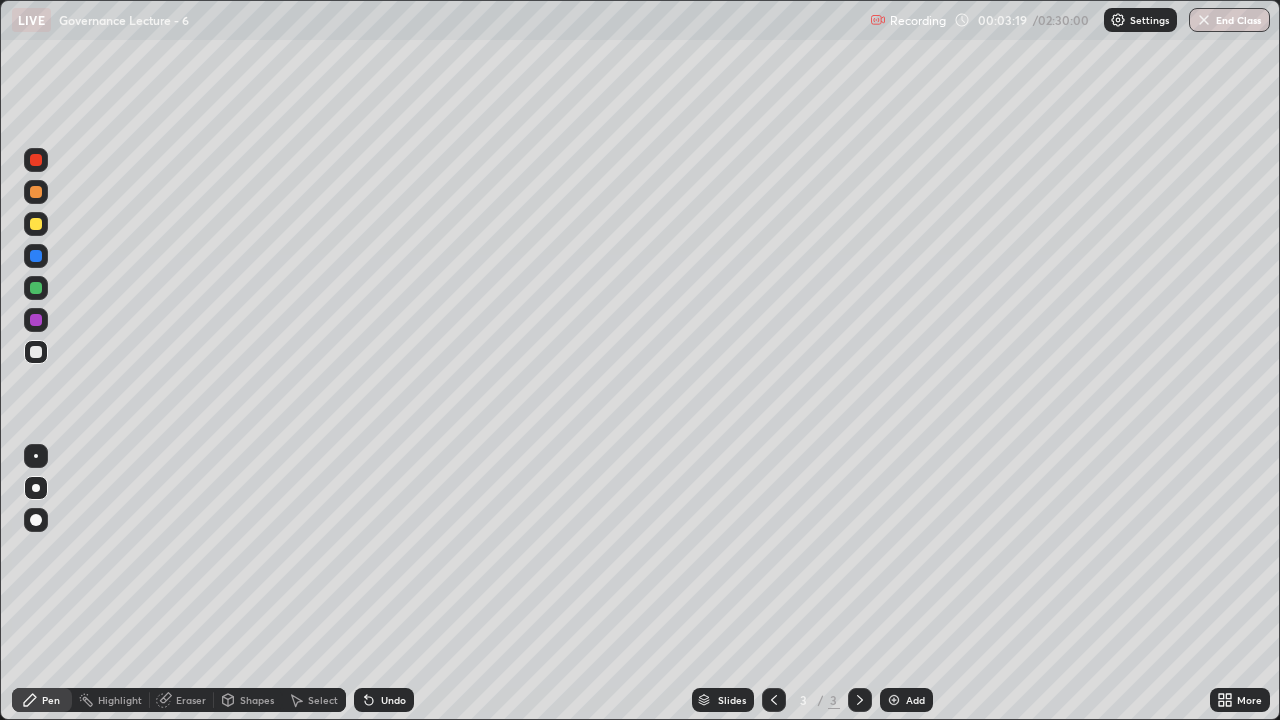 click at bounding box center (894, 700) 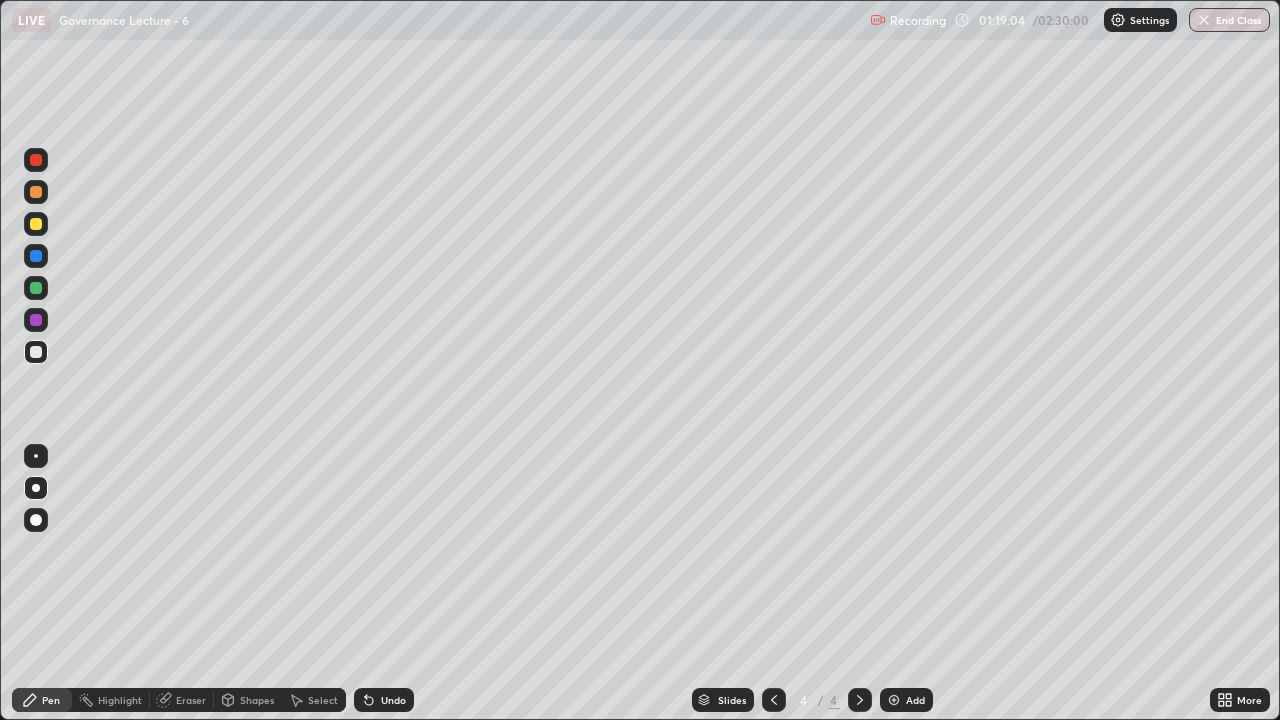 click at bounding box center (894, 700) 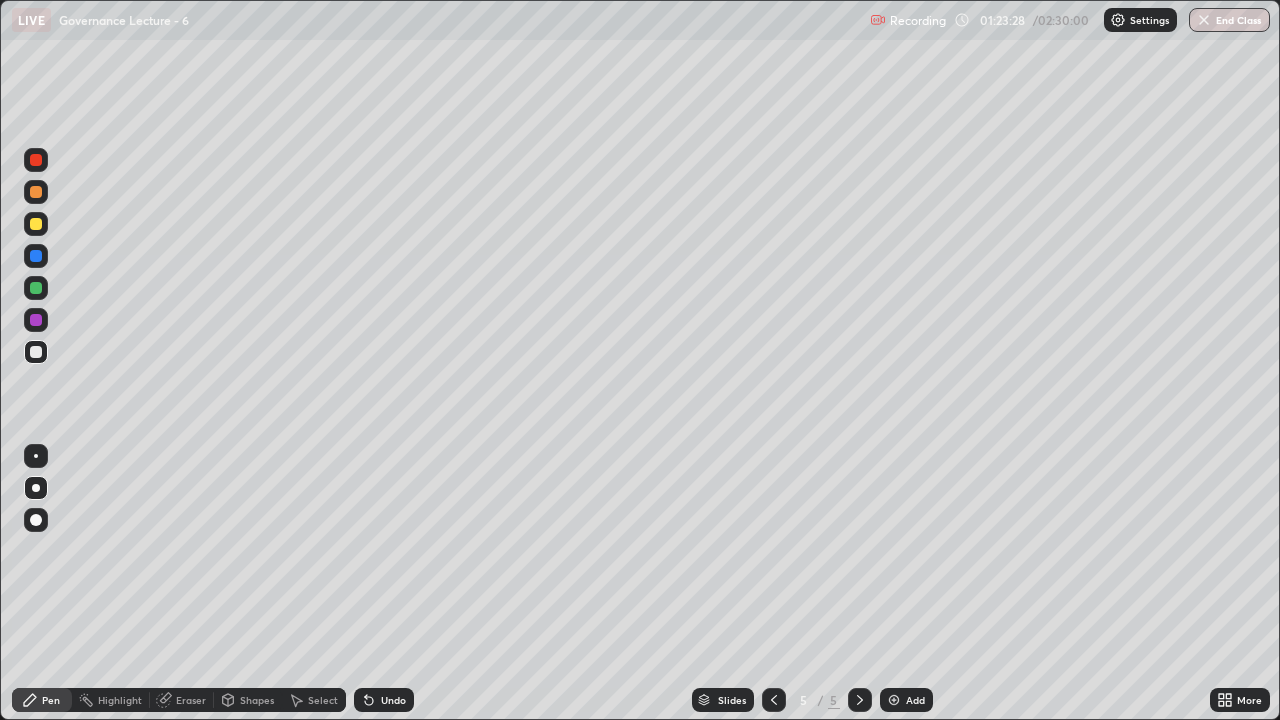 click on "Add" at bounding box center [906, 700] 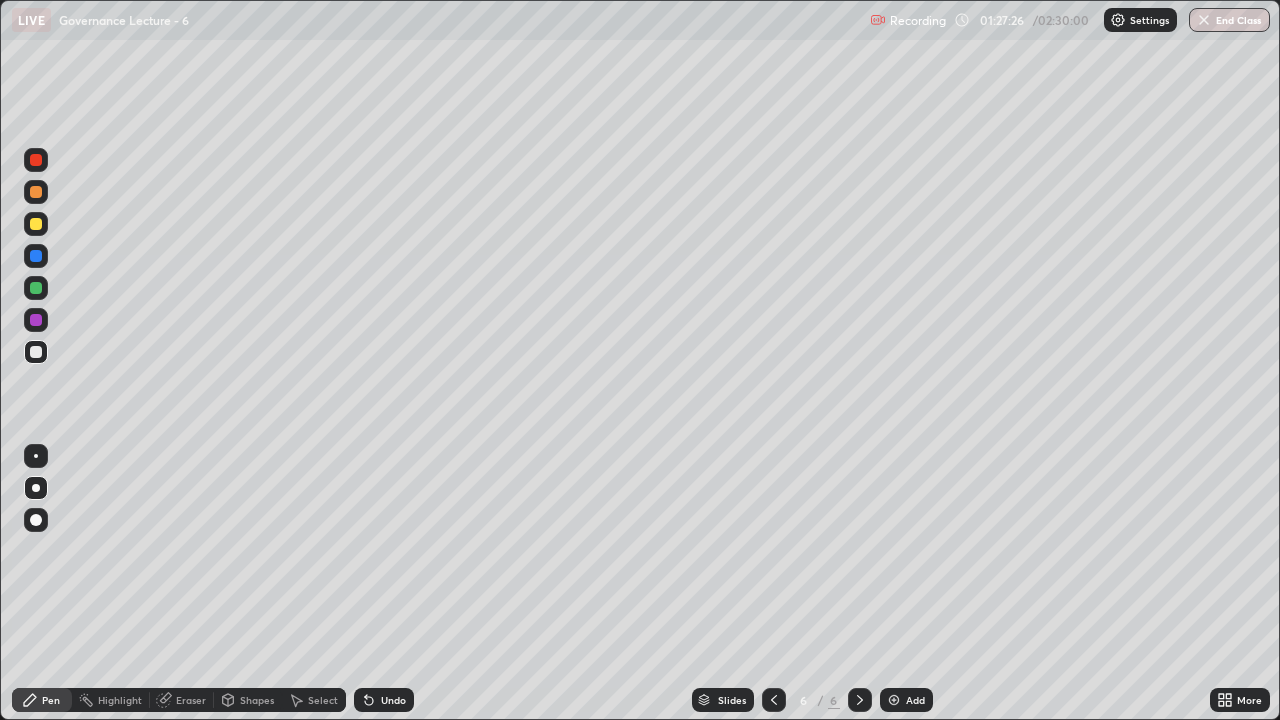 click at bounding box center [894, 700] 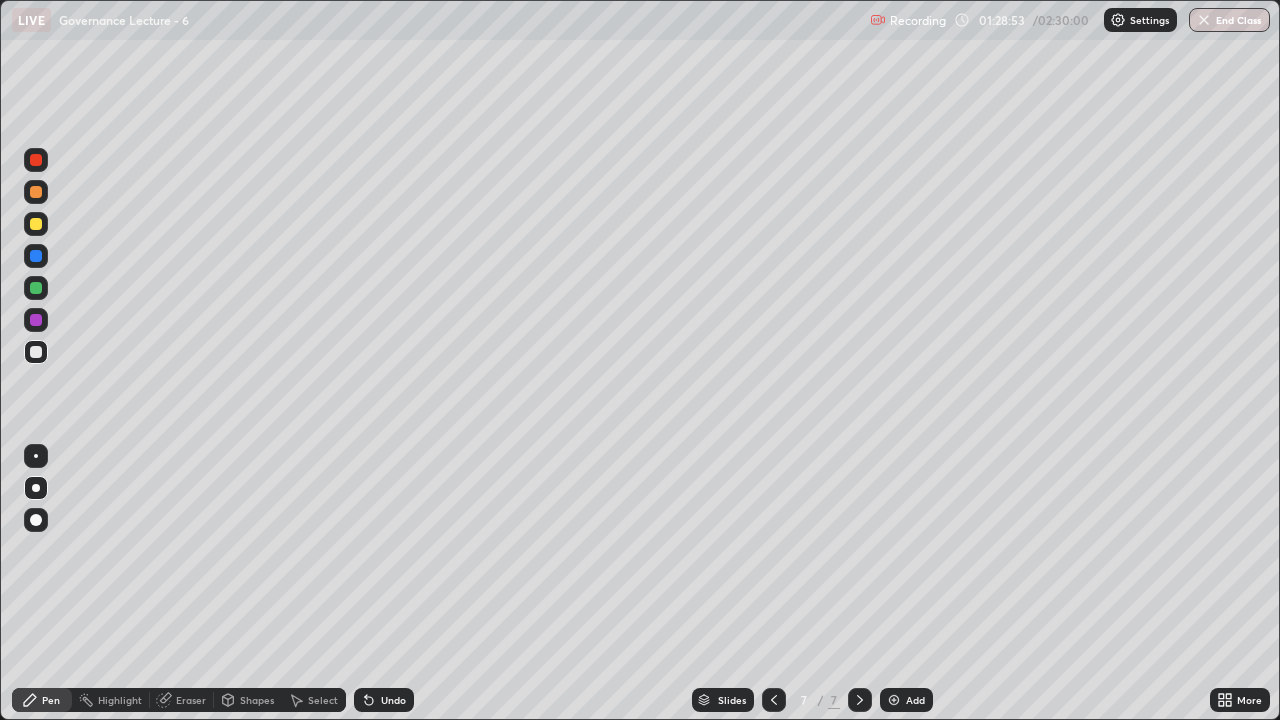 click 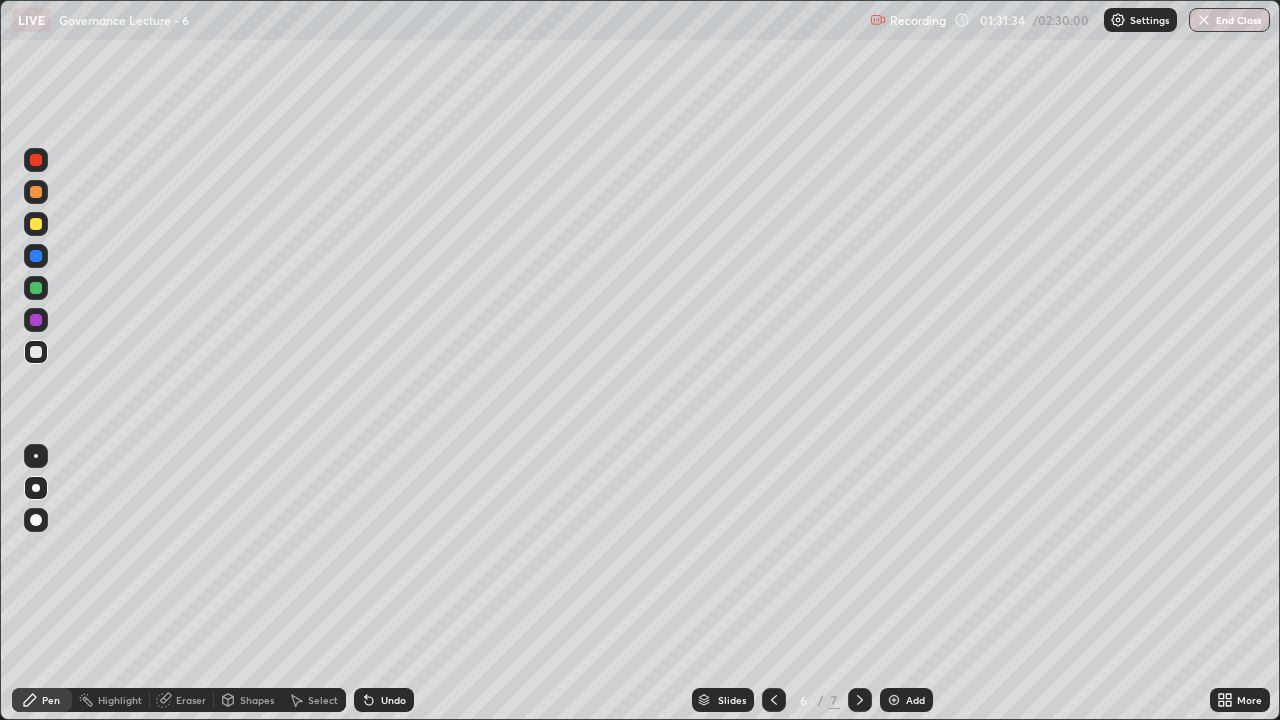 click at bounding box center [894, 700] 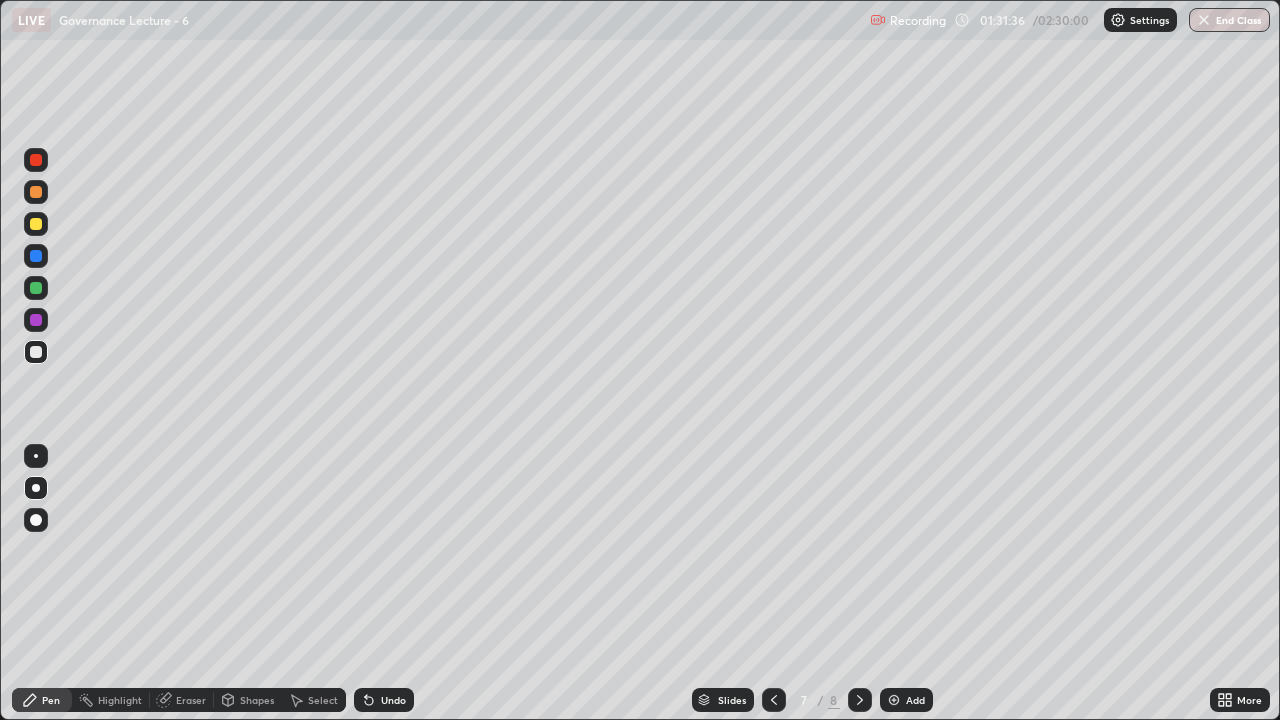 click 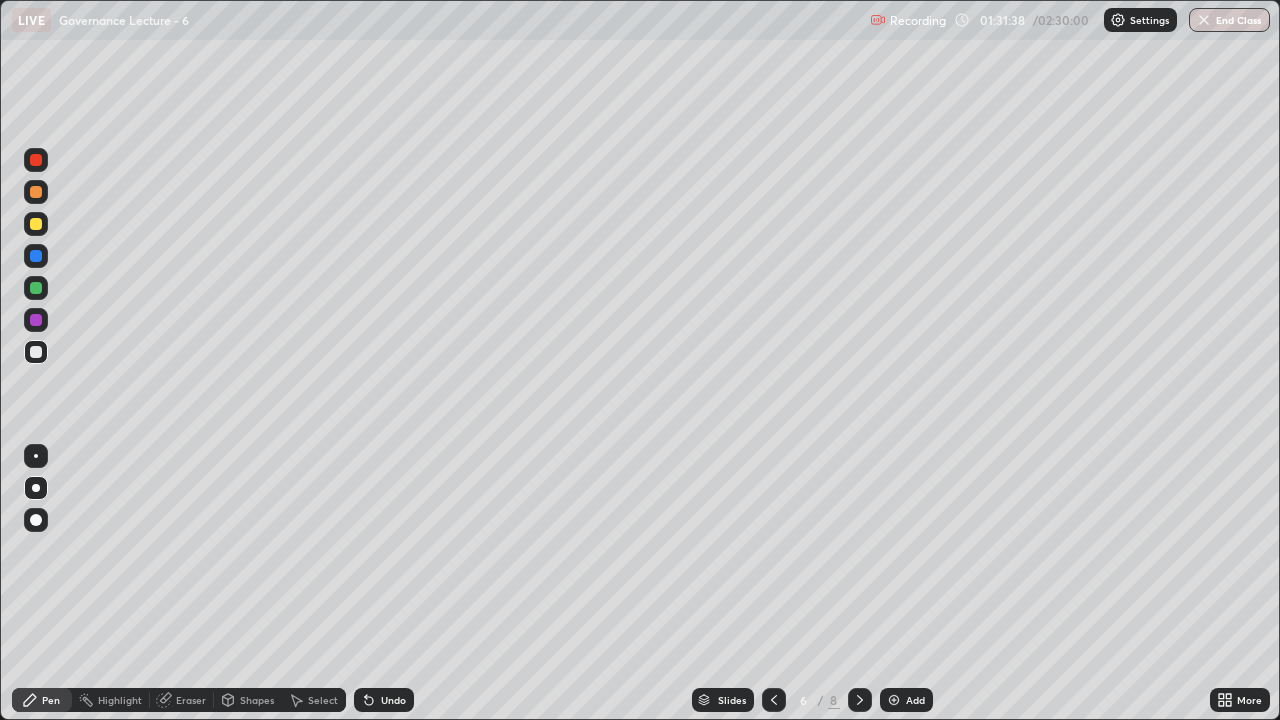 click 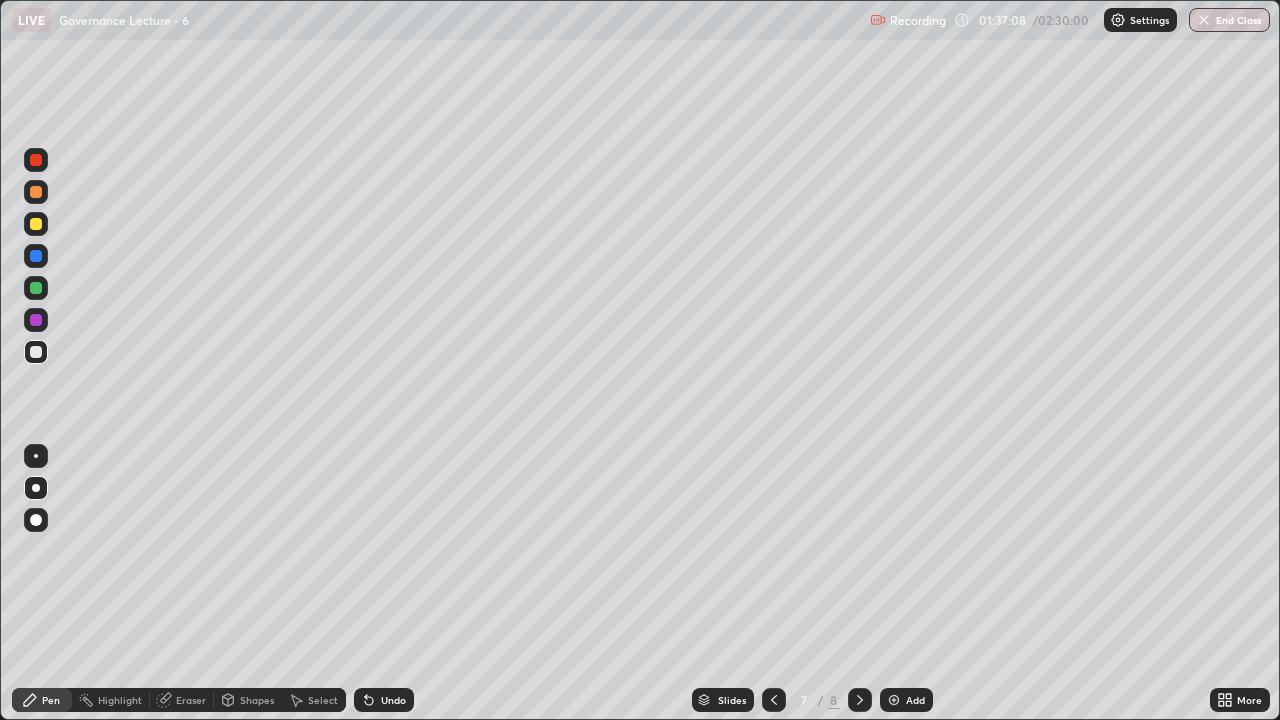 click 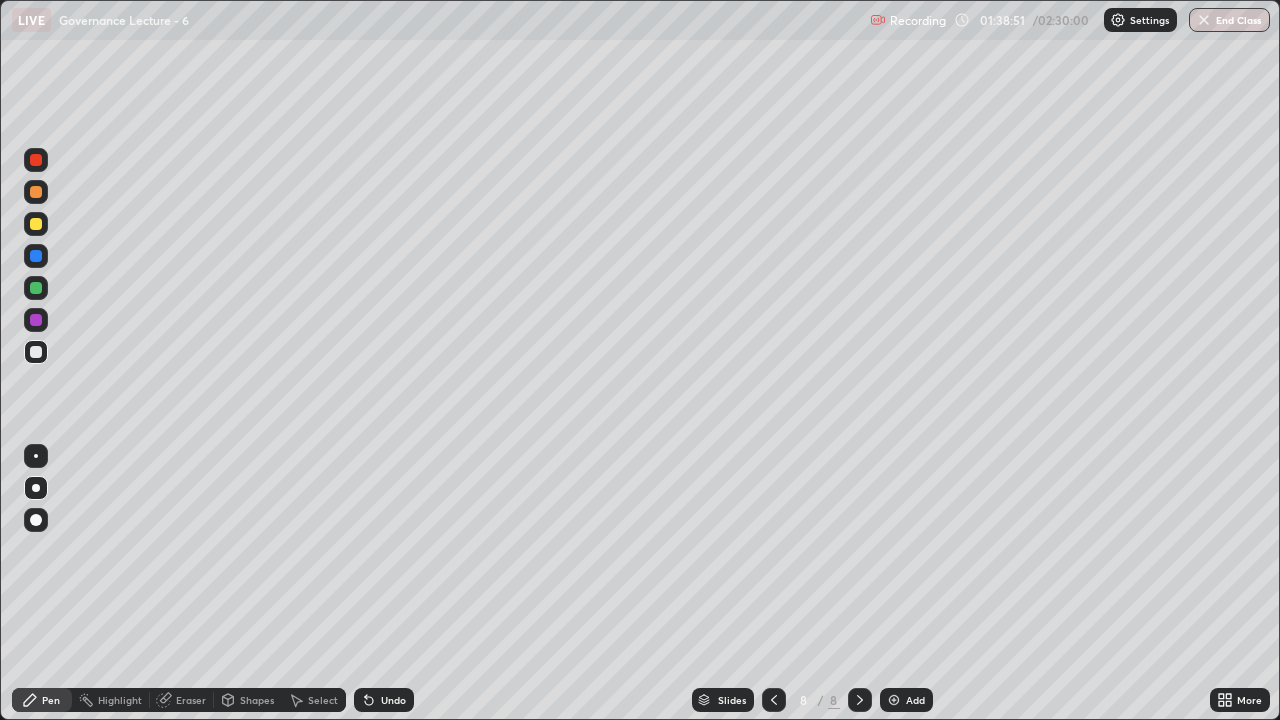 click at bounding box center [894, 700] 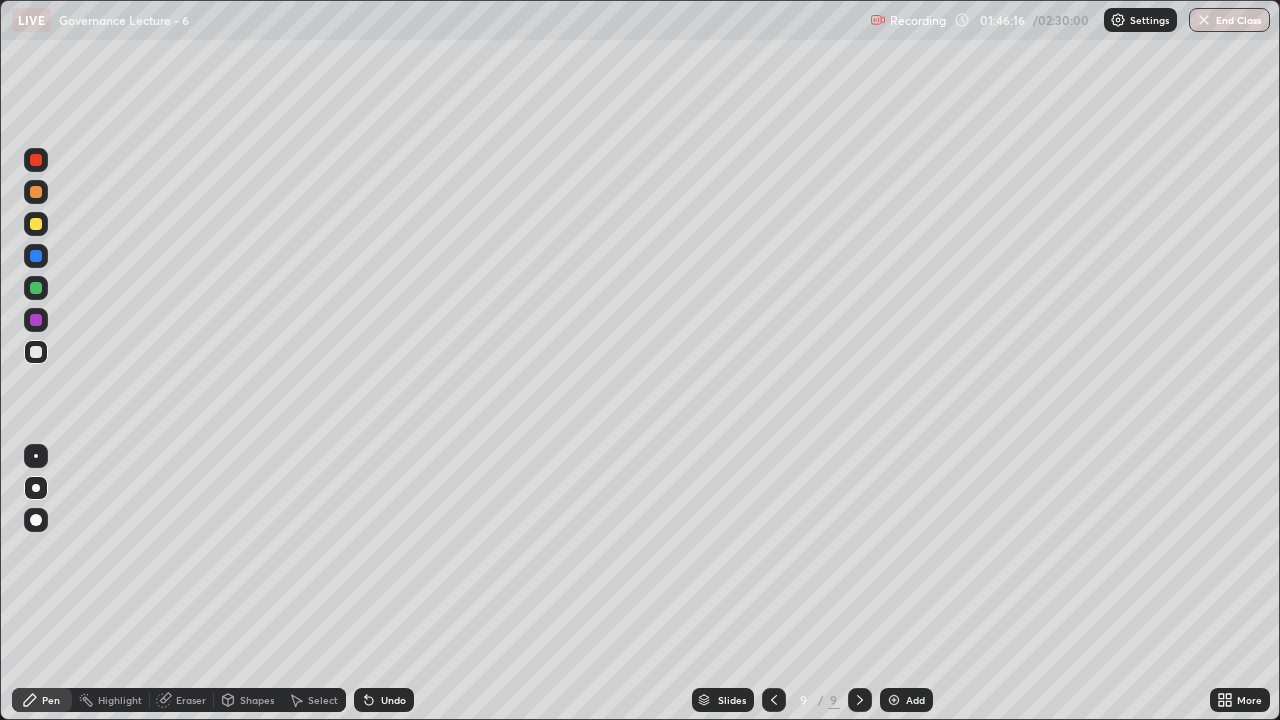 click on "Add" at bounding box center (906, 700) 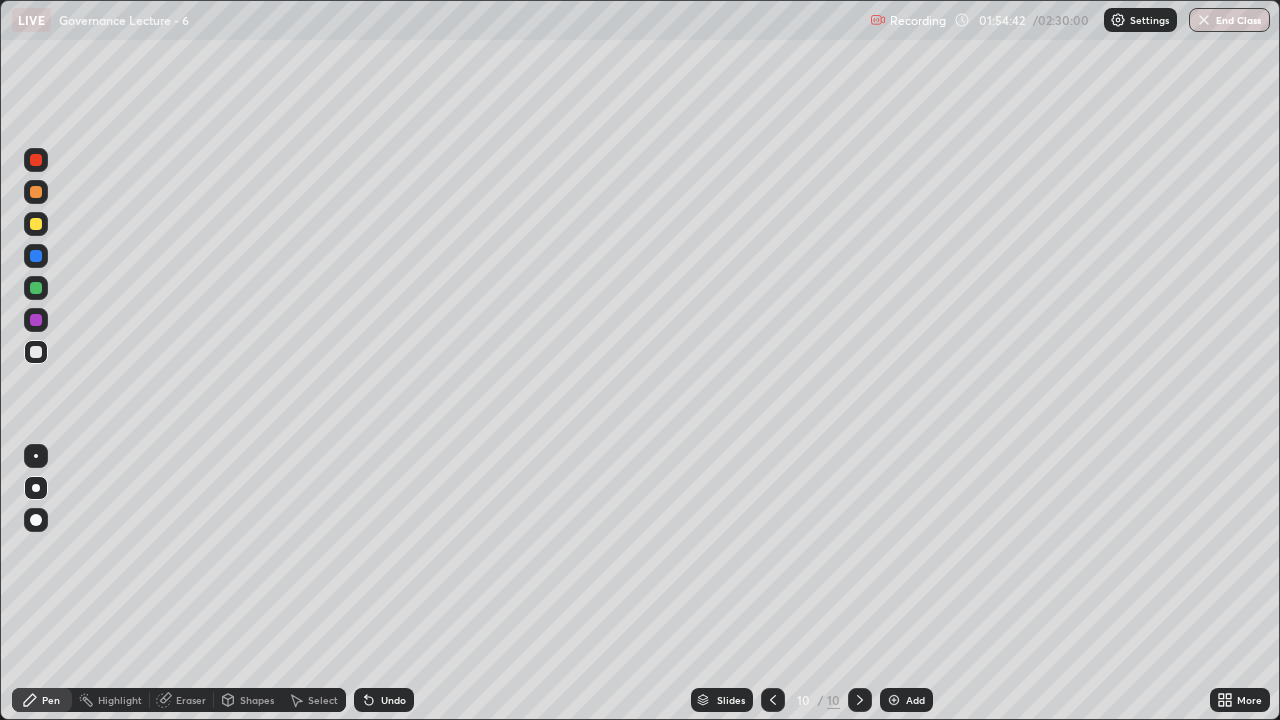 click at bounding box center [894, 700] 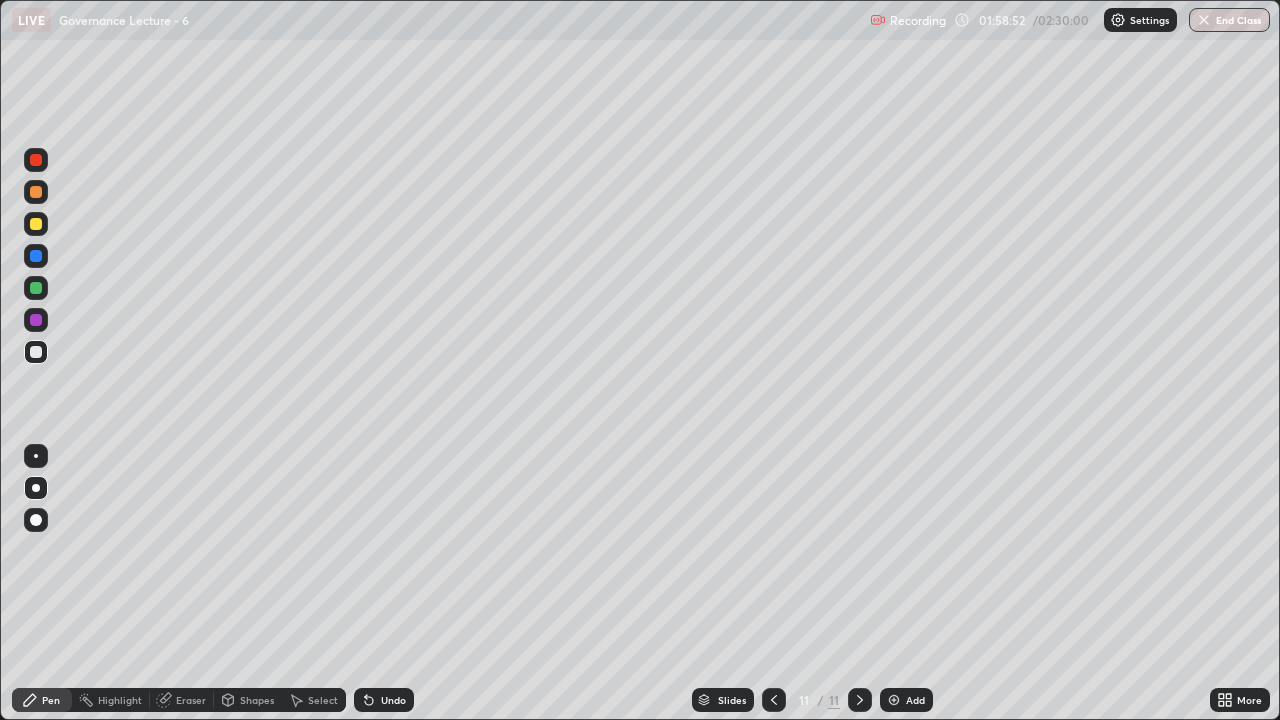 click at bounding box center (894, 700) 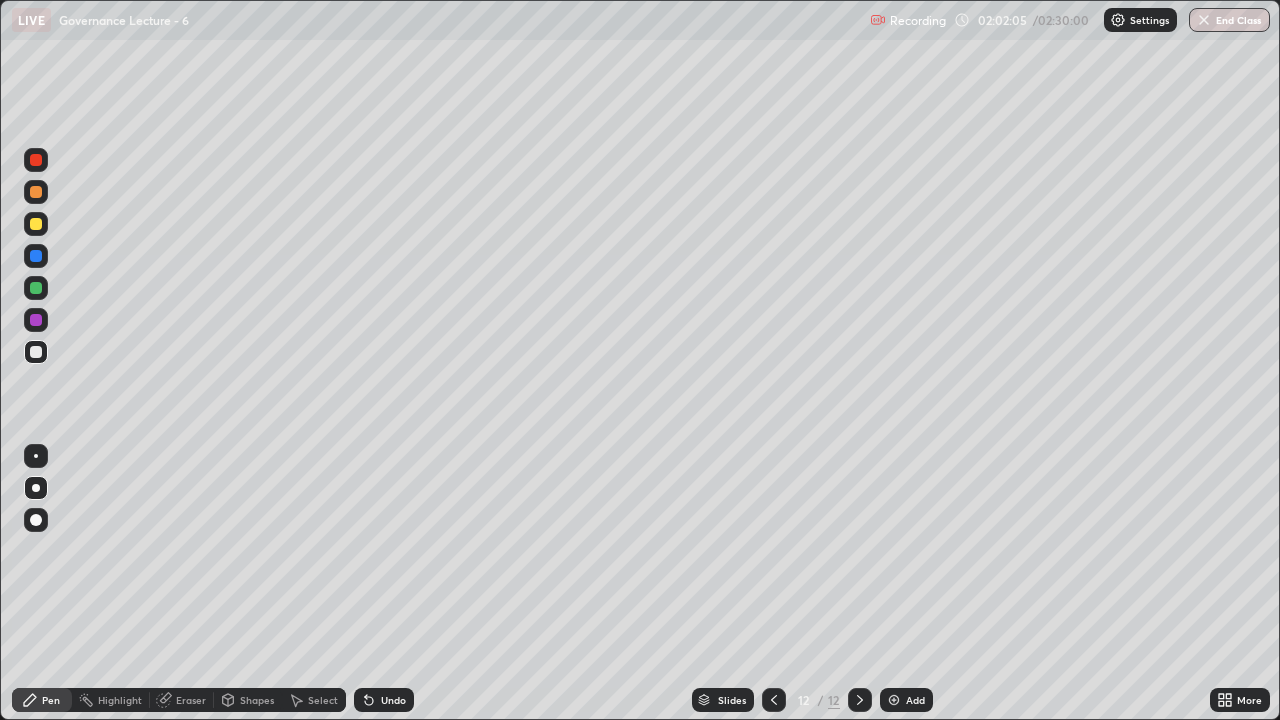 click 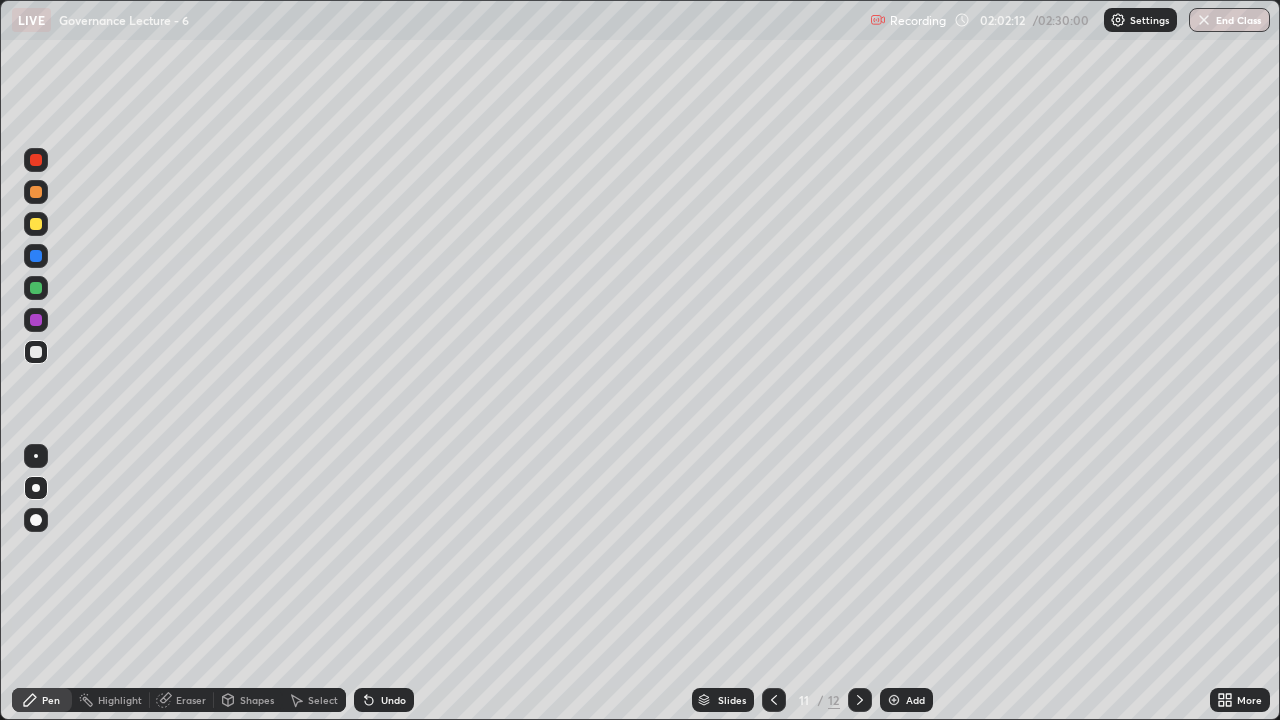 click 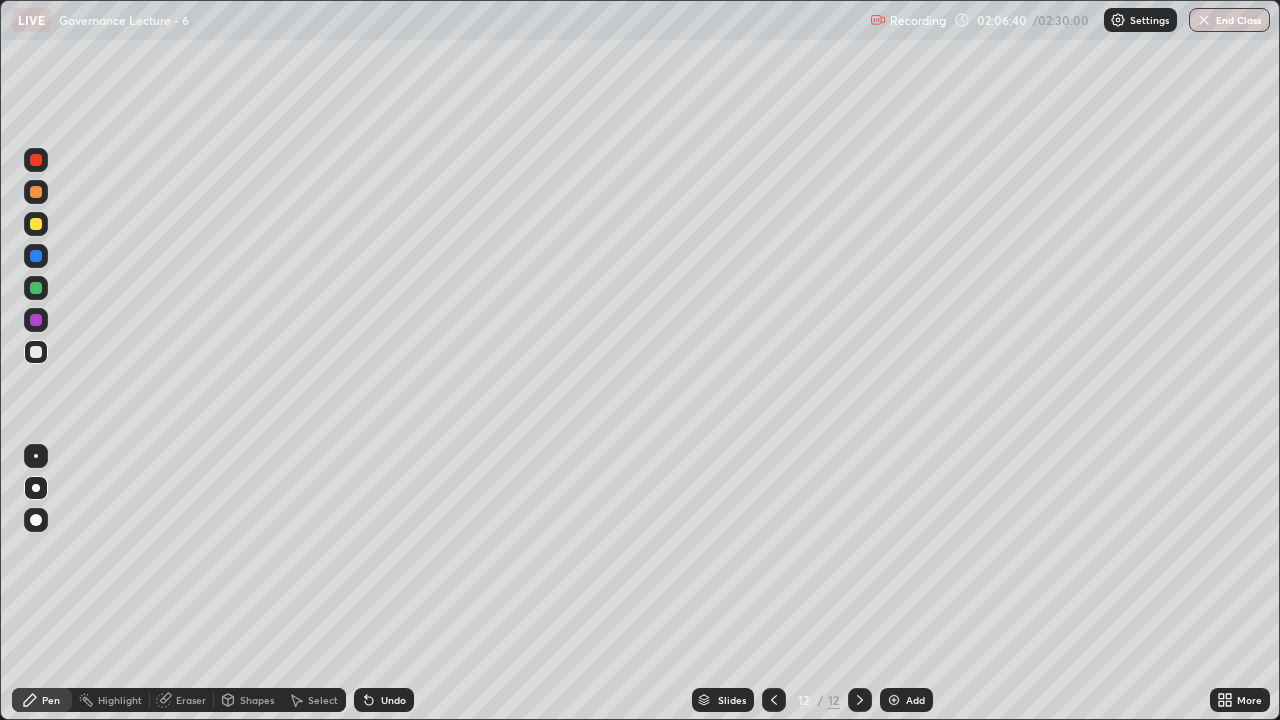 click at bounding box center [894, 700] 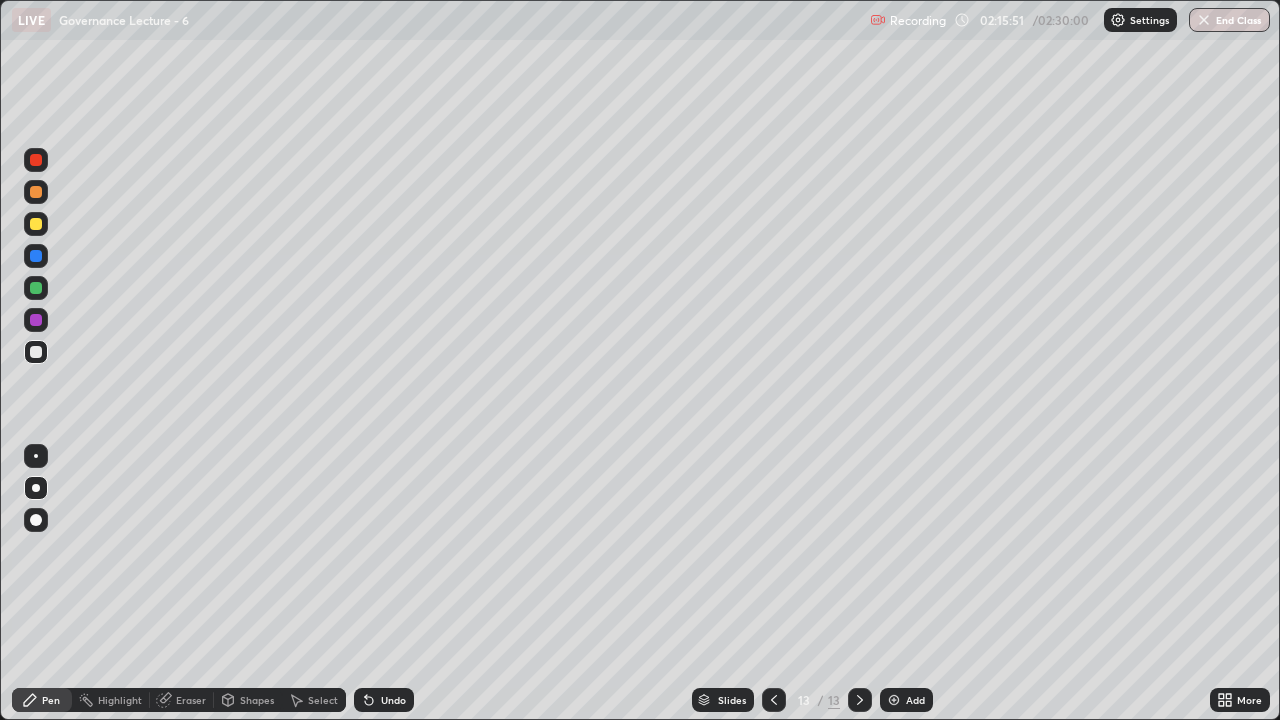 click at bounding box center (894, 700) 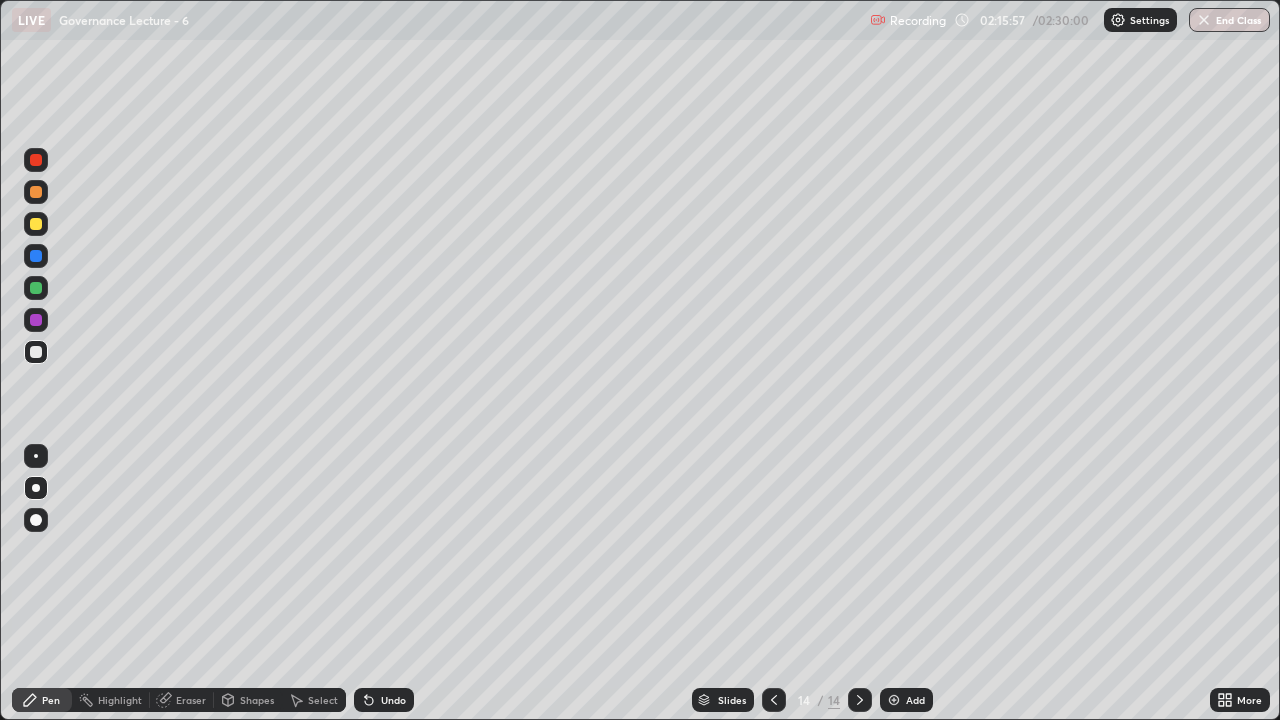 click on "Eraser" at bounding box center (191, 700) 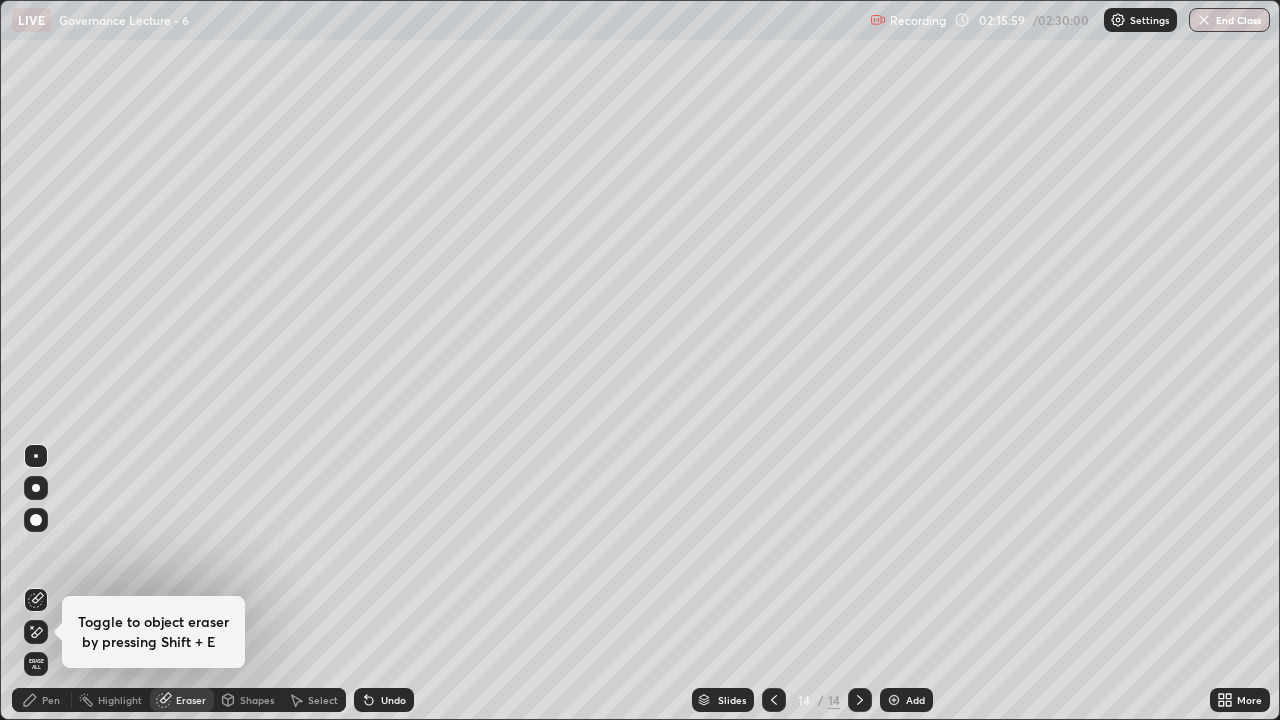 click on "Pen" at bounding box center [51, 700] 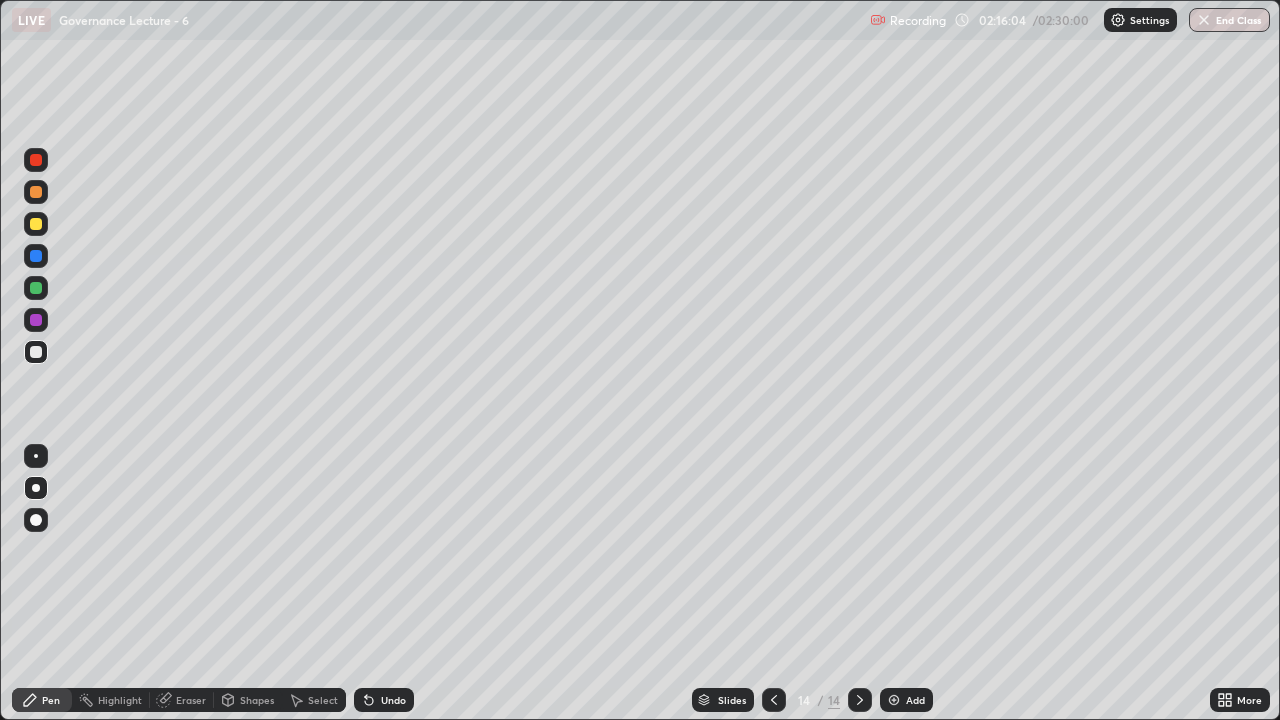 click on "Eraser" at bounding box center (191, 700) 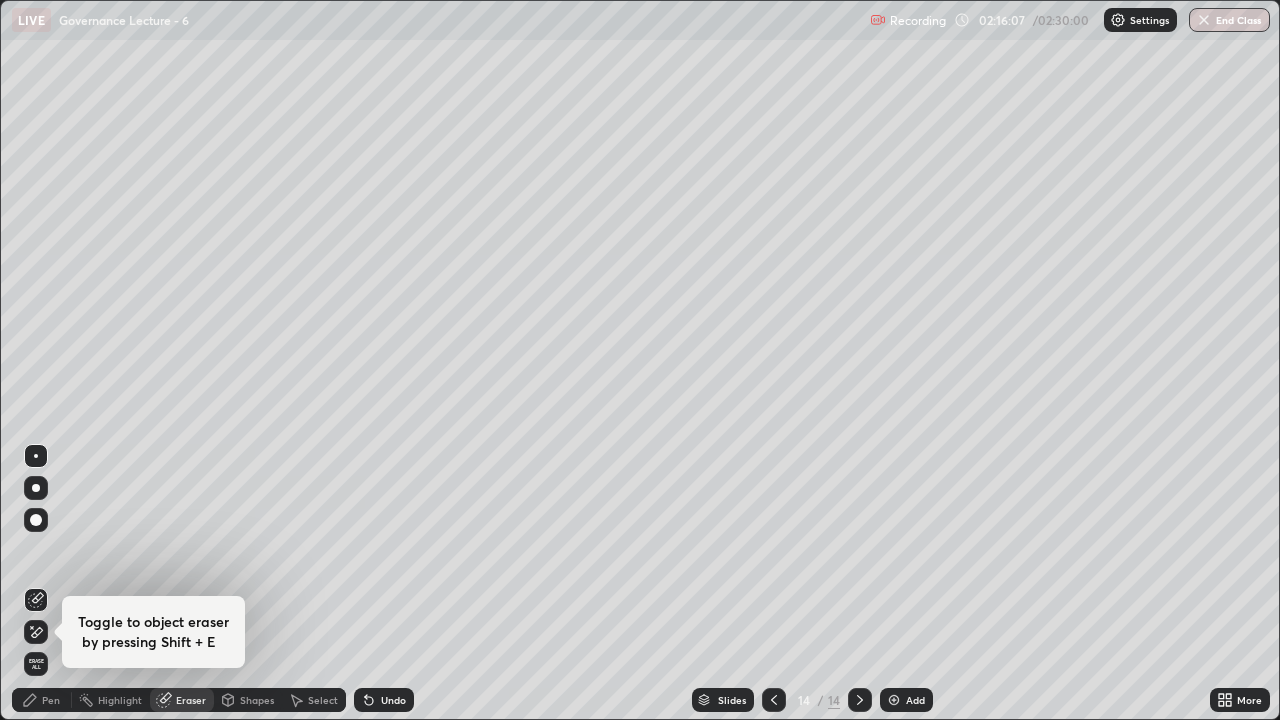 click on "Pen" at bounding box center [51, 700] 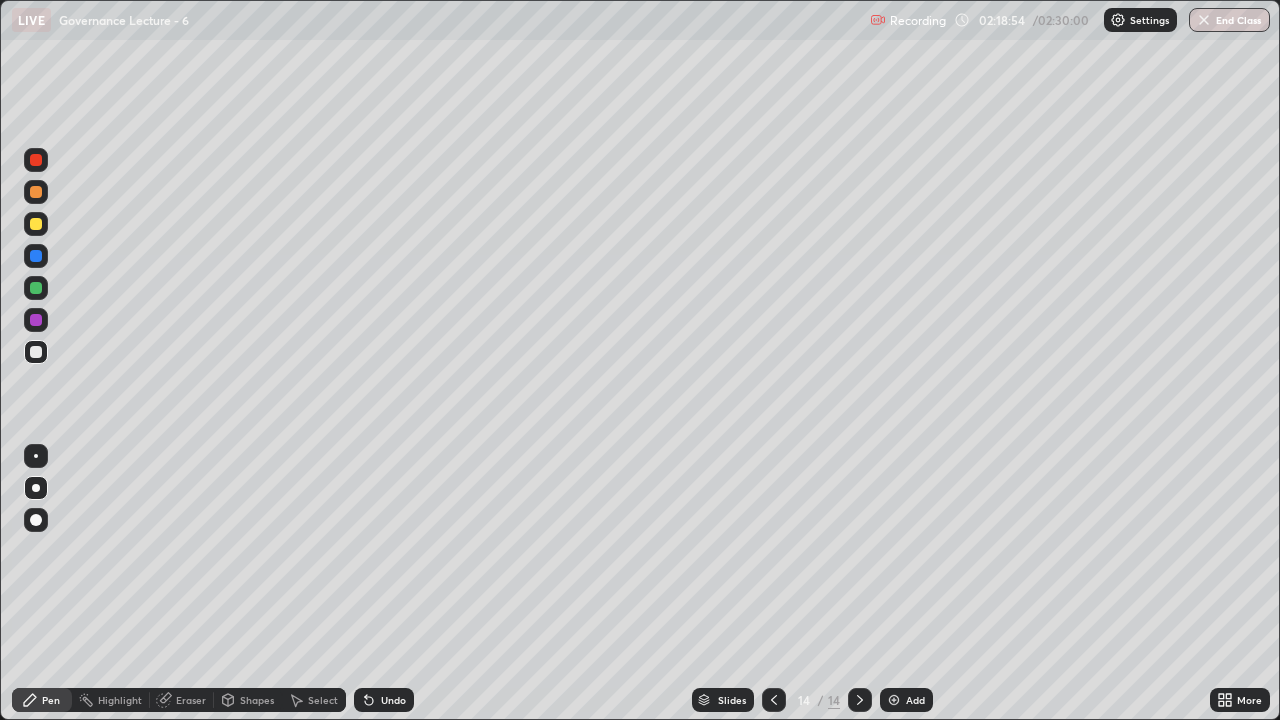 click at bounding box center [36, 160] 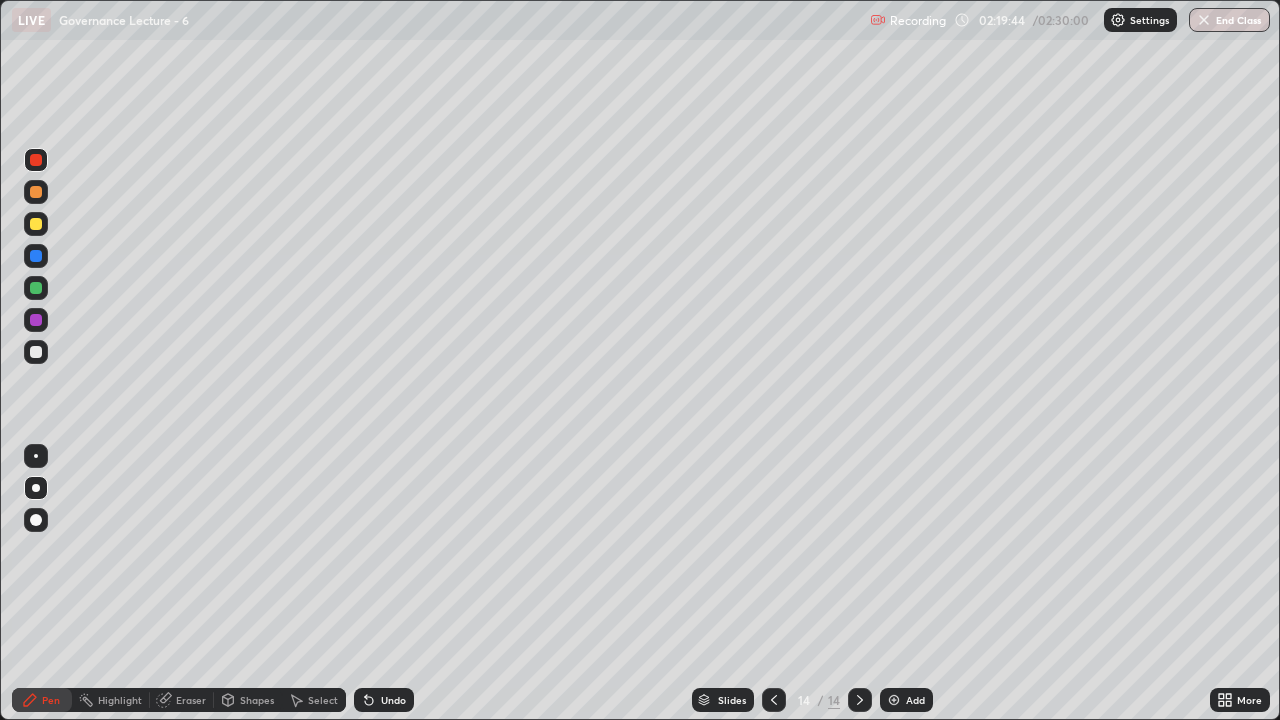 click at bounding box center (36, 288) 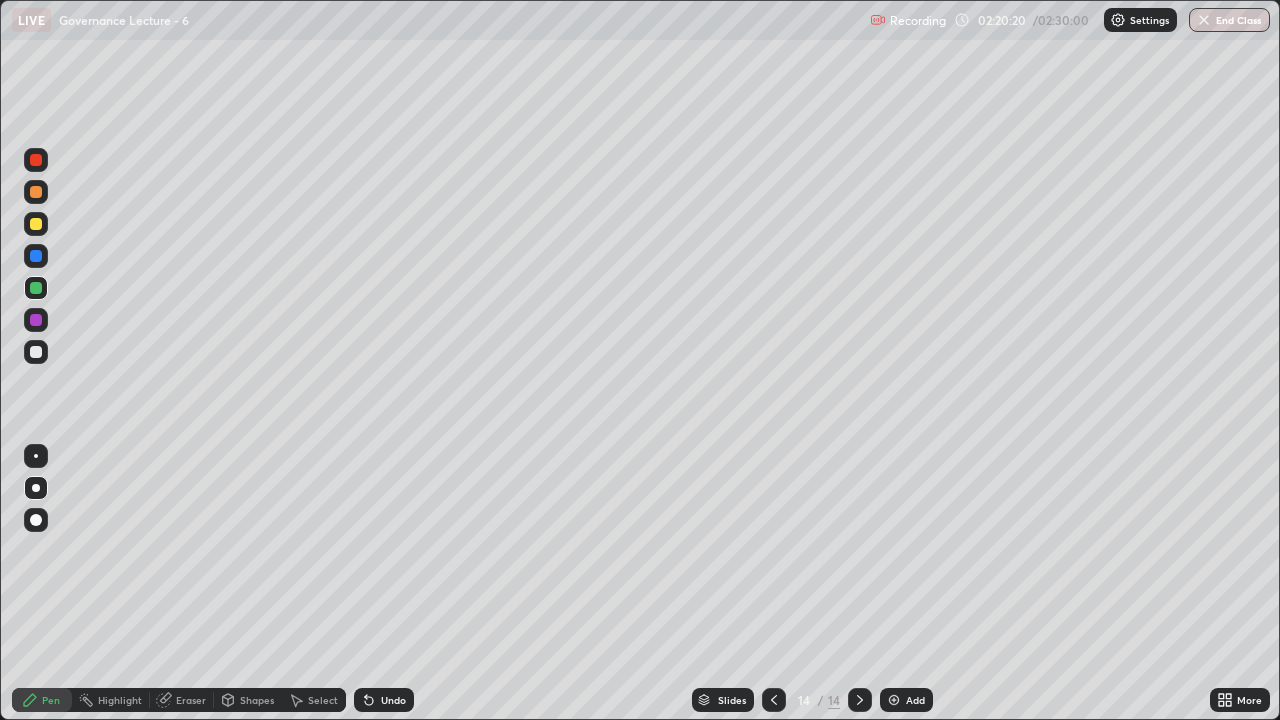 click 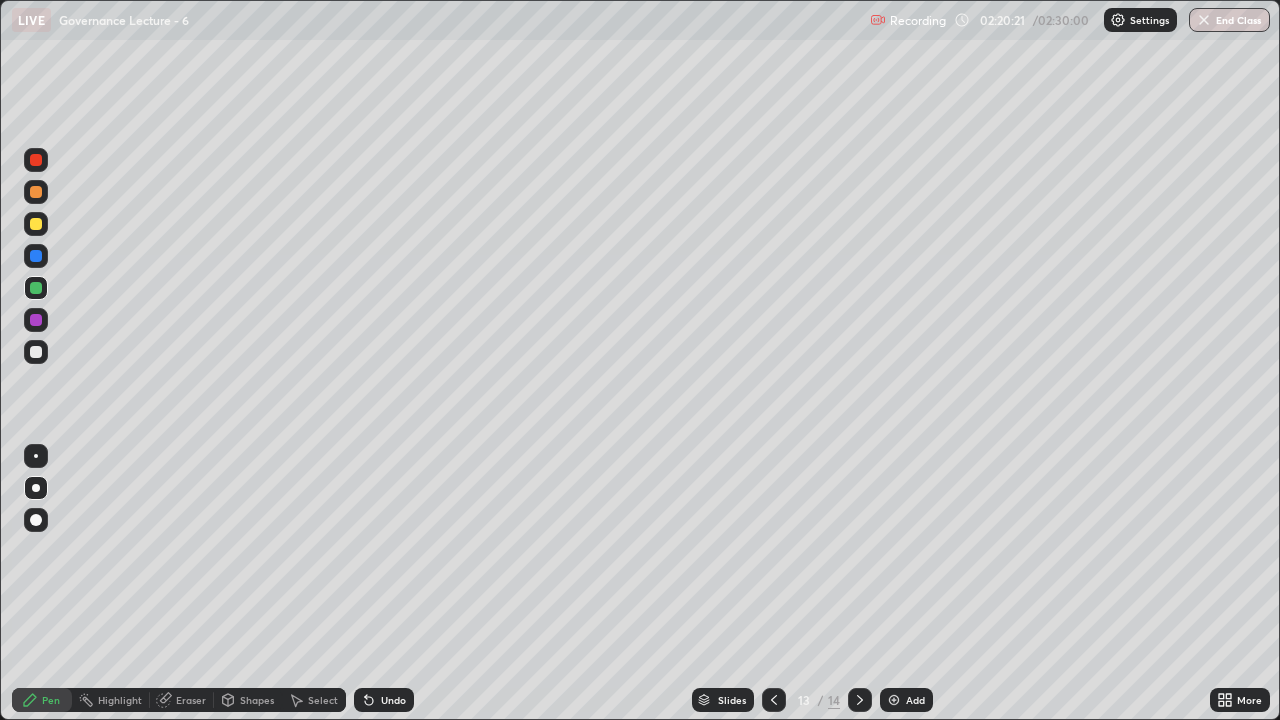 click 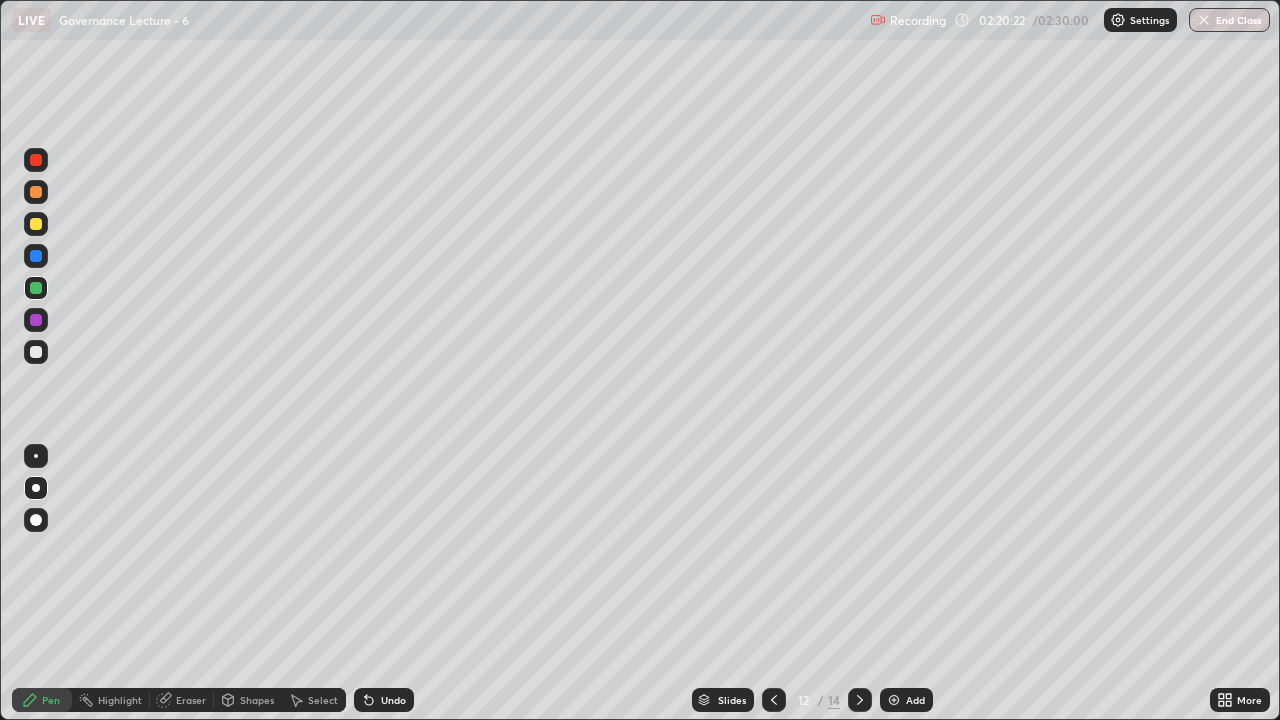 click 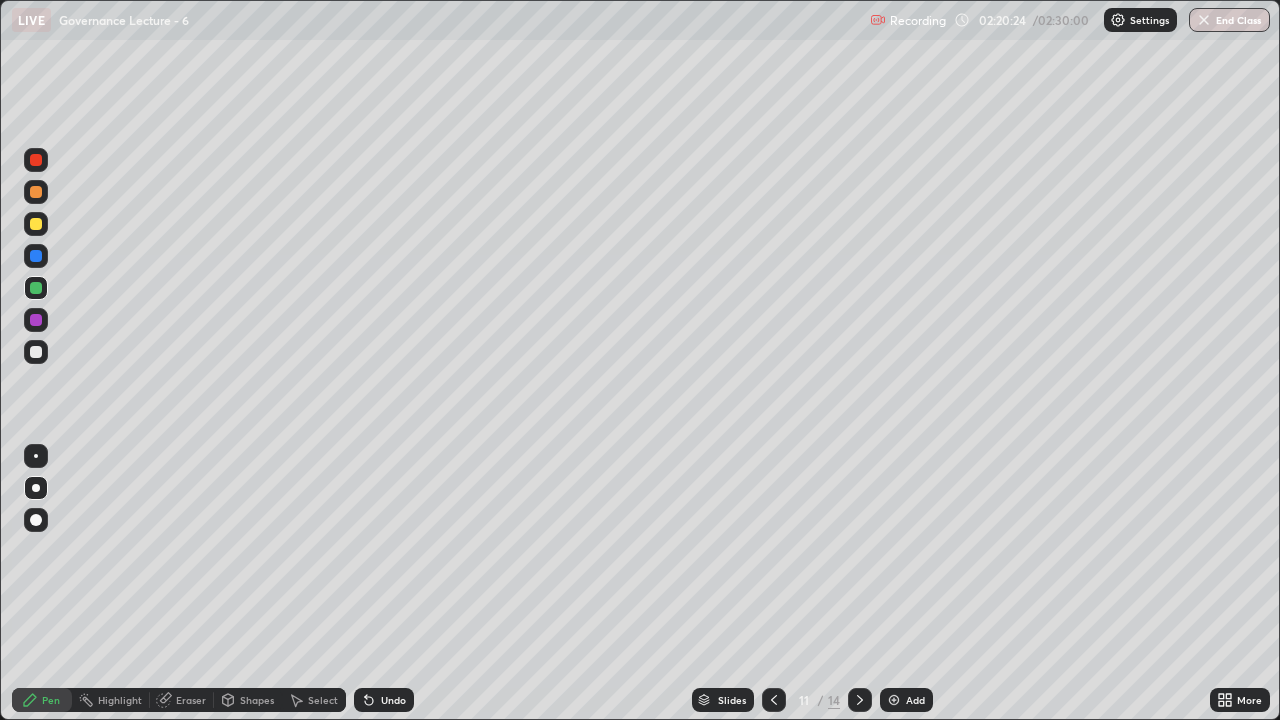 click 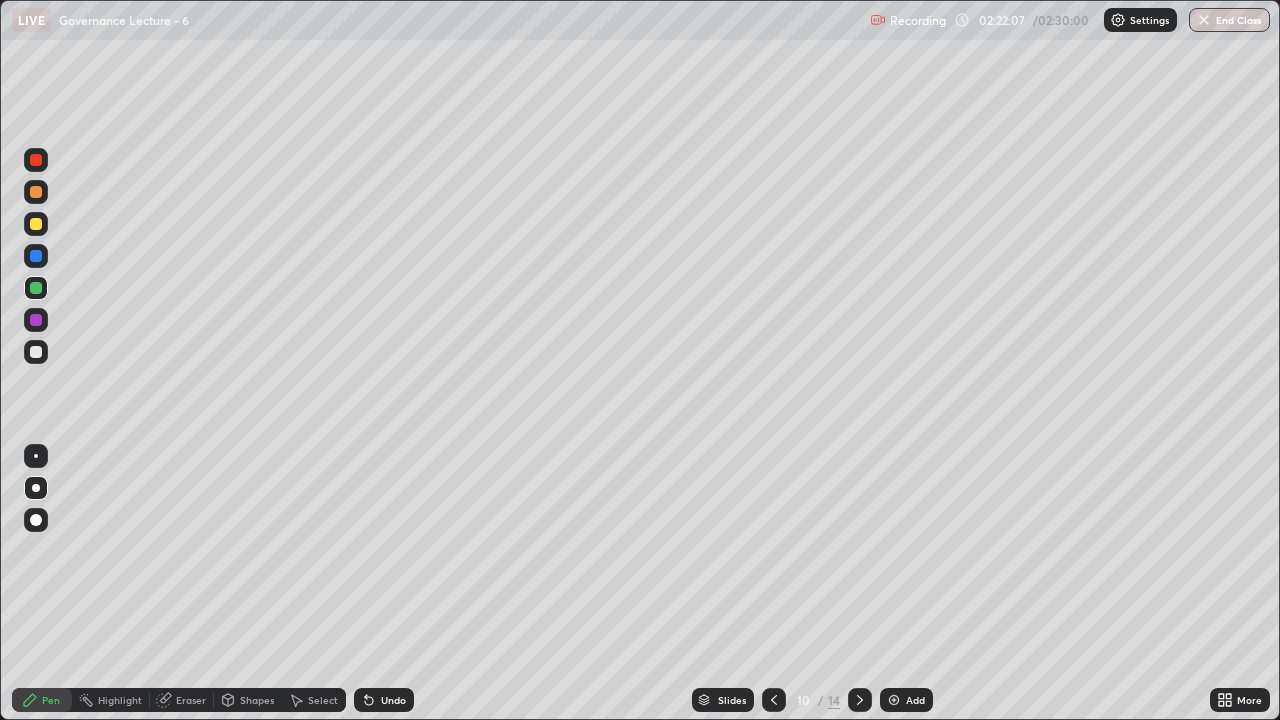 click 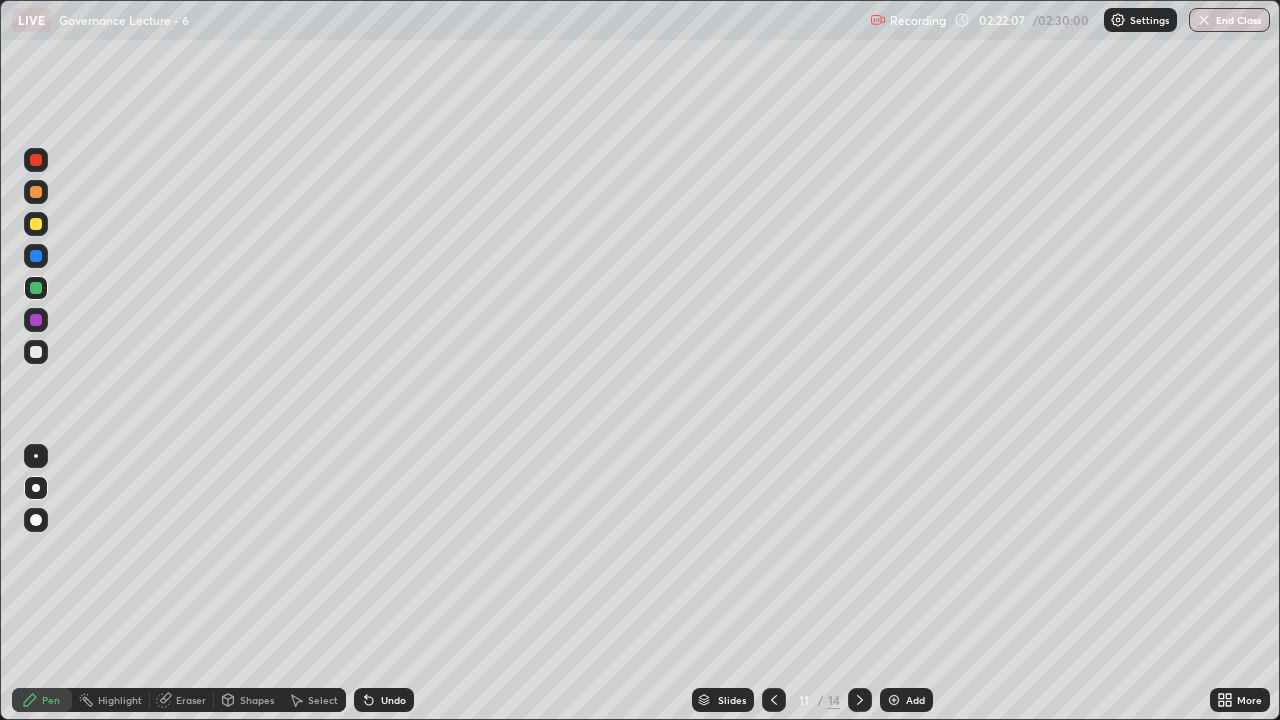 click 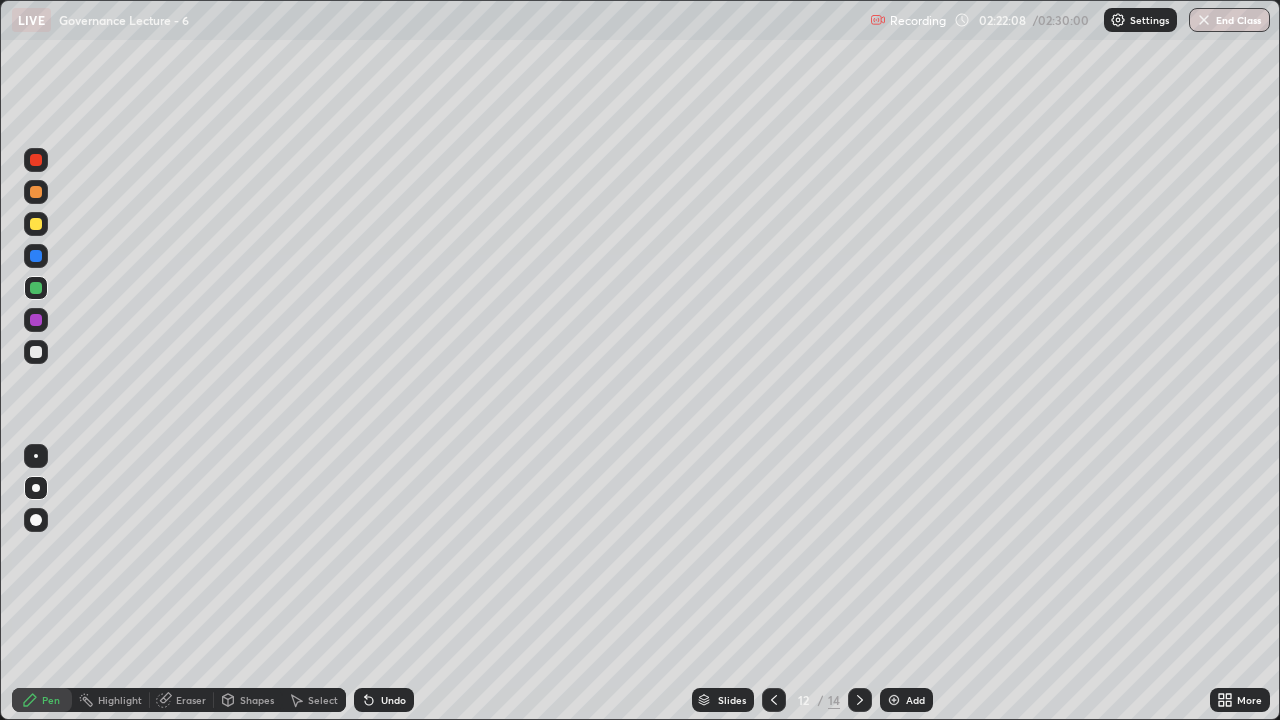 click 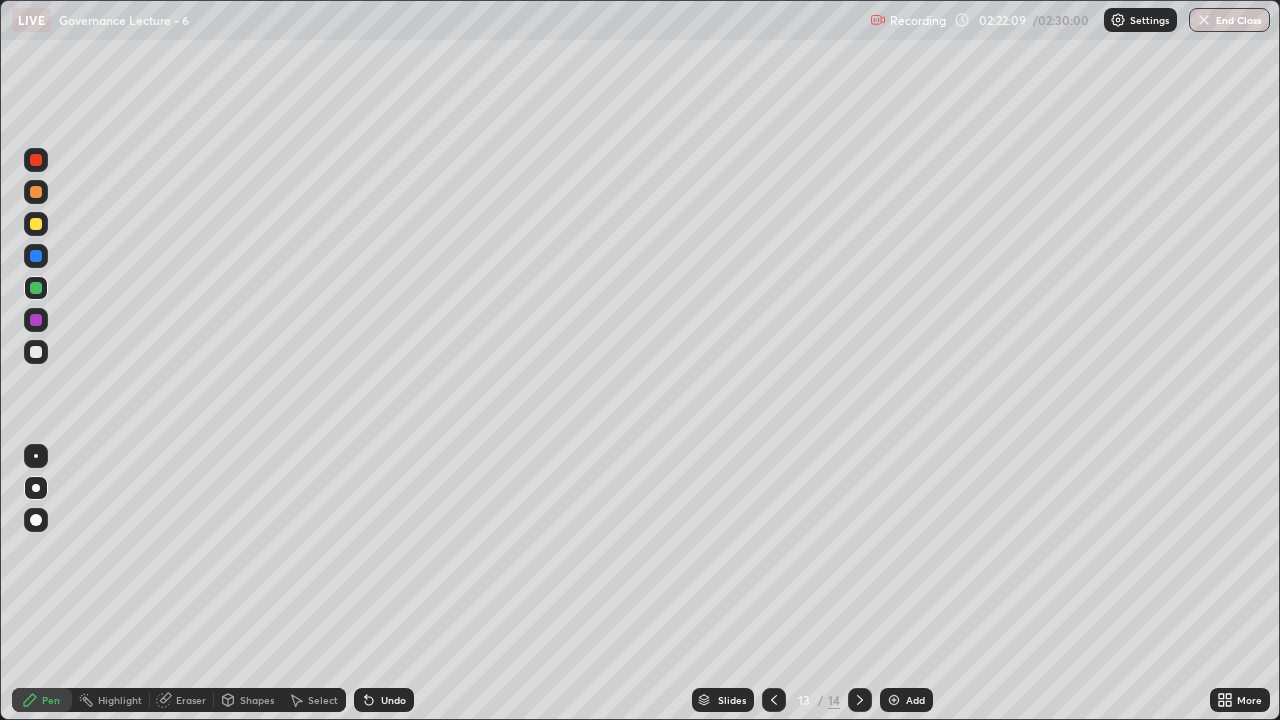 click 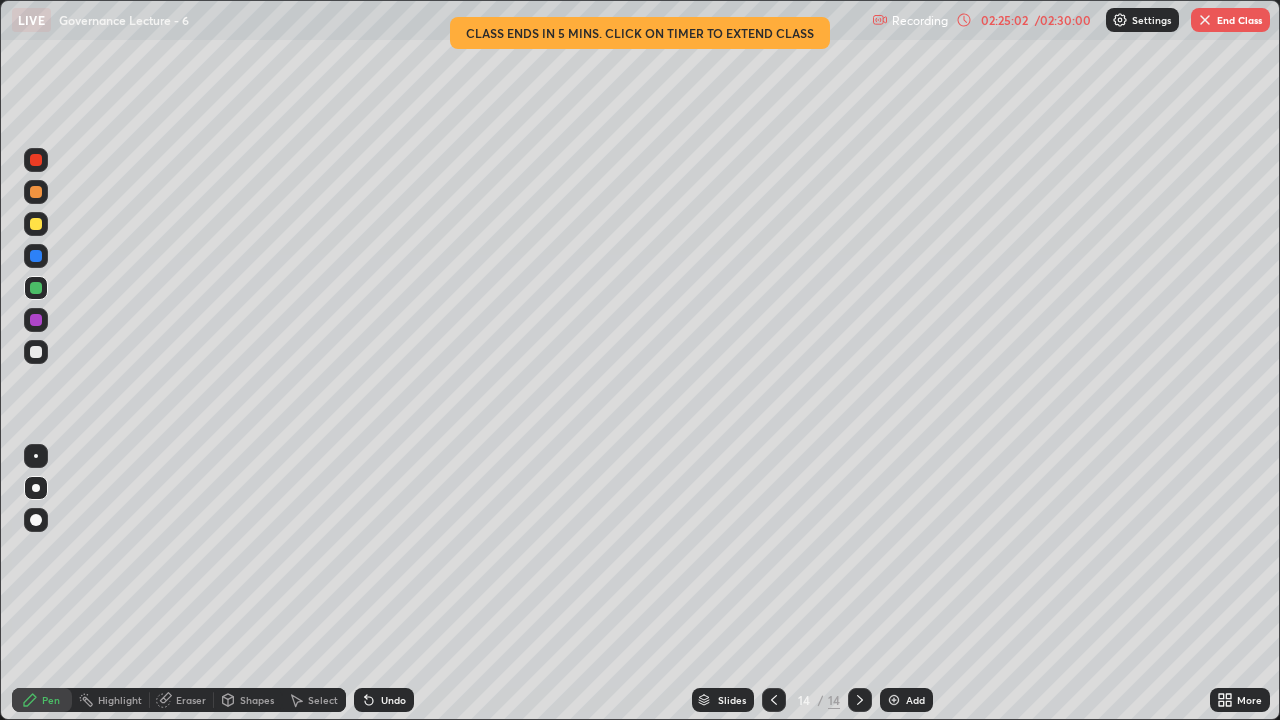 click on "Slides 14 / 14 Add" at bounding box center [812, 700] 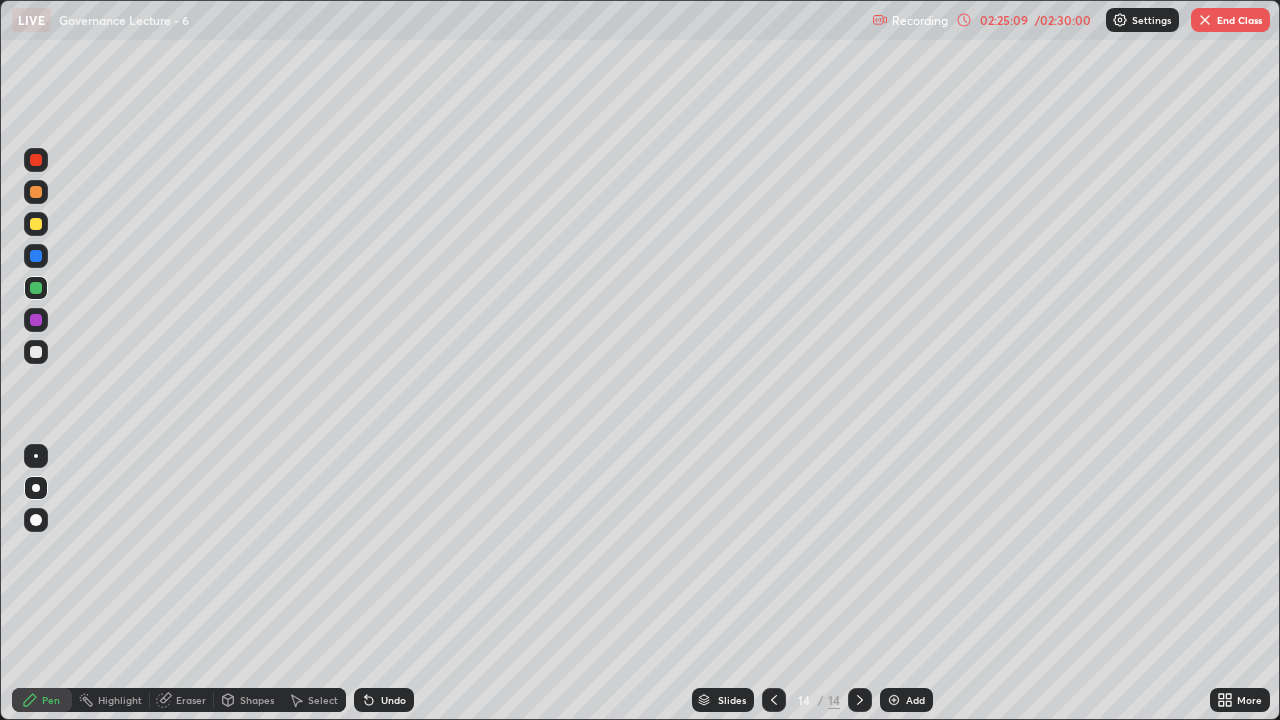 click on "Slides 14 / 14 Add" at bounding box center (812, 700) 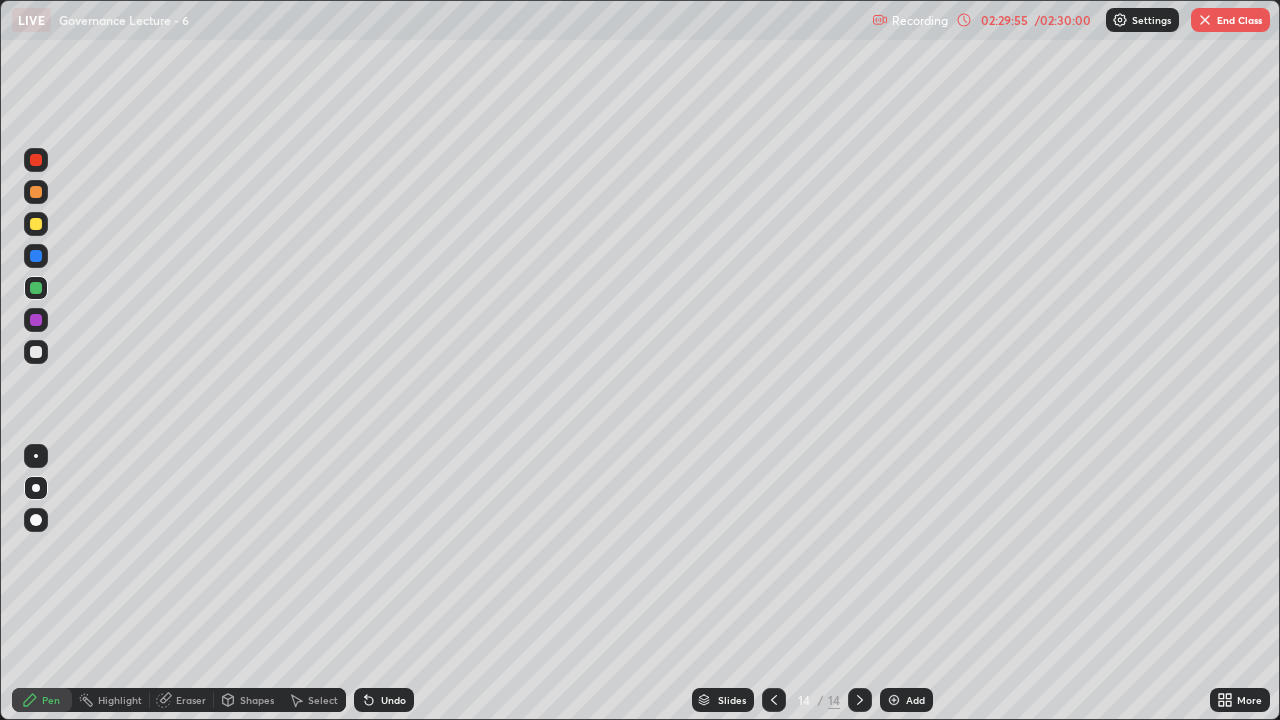 click at bounding box center [36, 256] 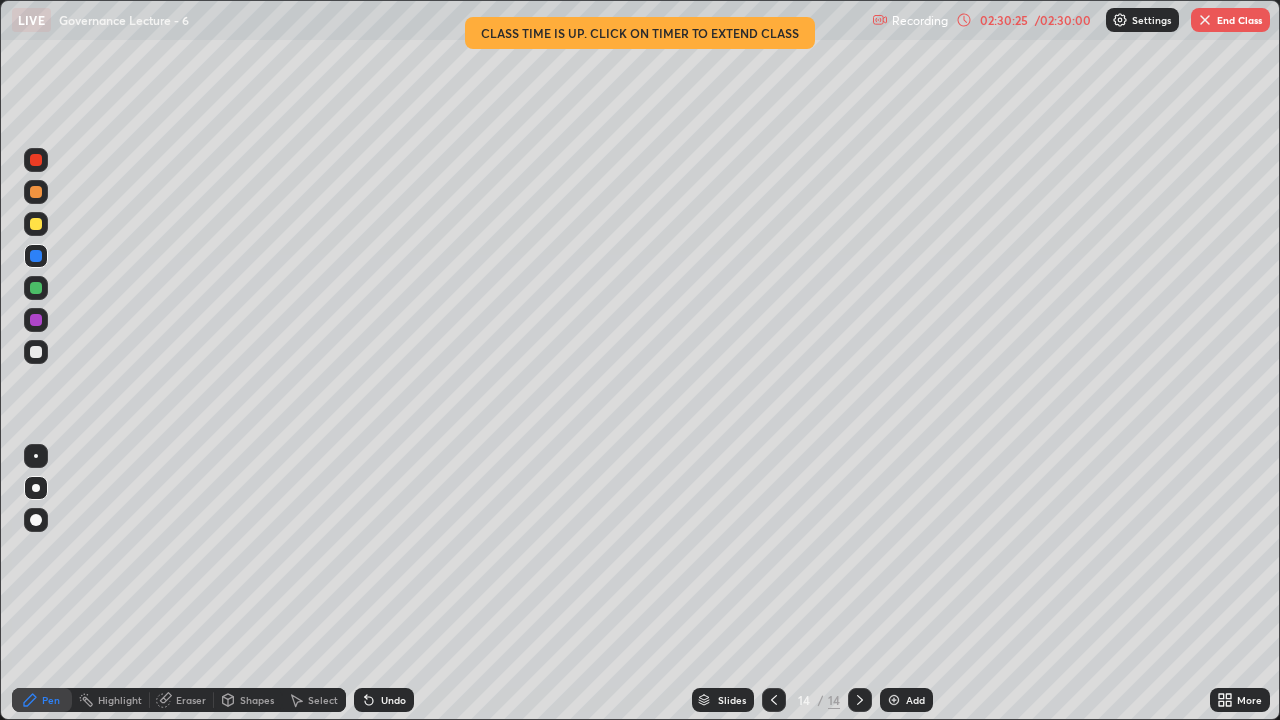 click on "/  02:30:00" at bounding box center [1063, 20] 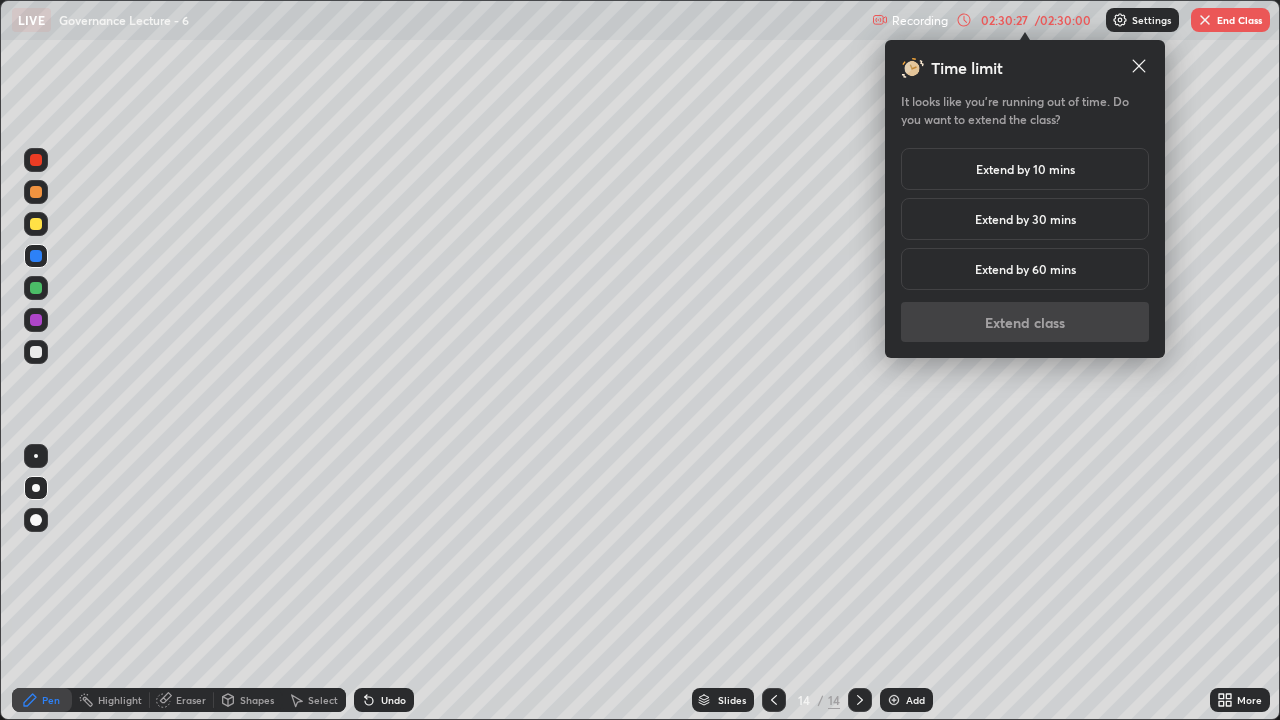 click on "Extend by 10 mins" at bounding box center [1025, 169] 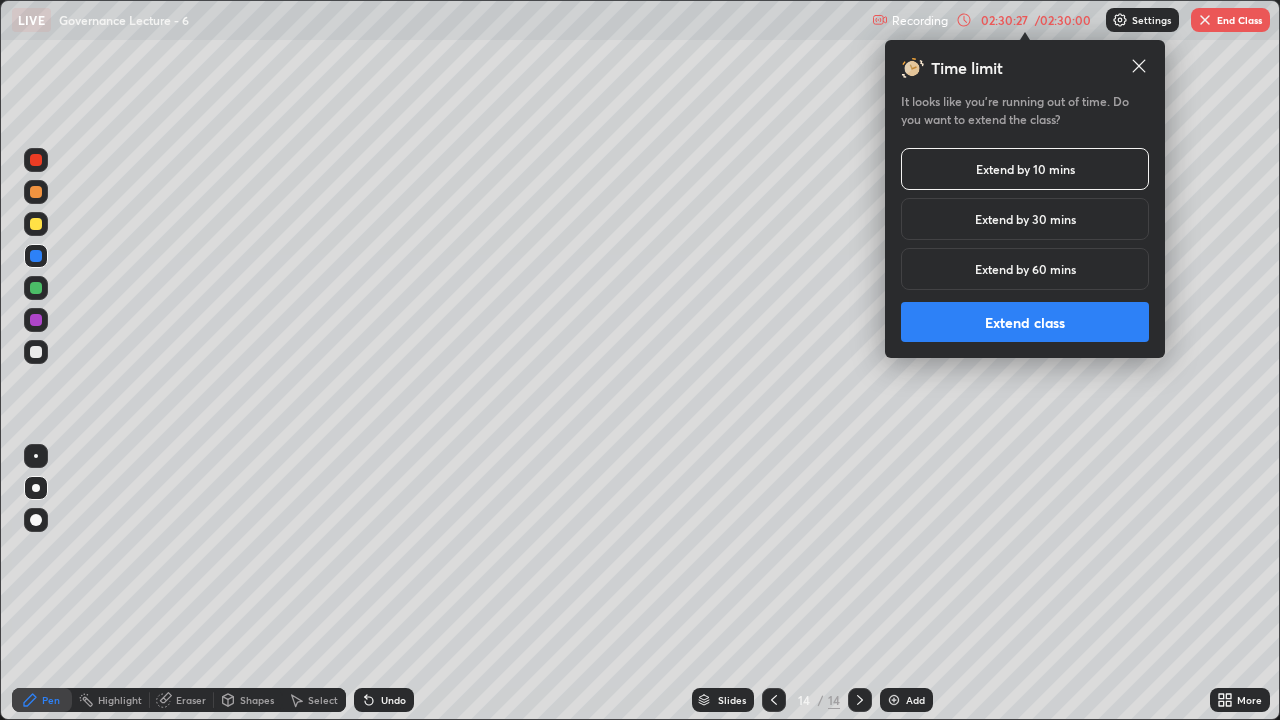 click on "Extend class" at bounding box center (1025, 322) 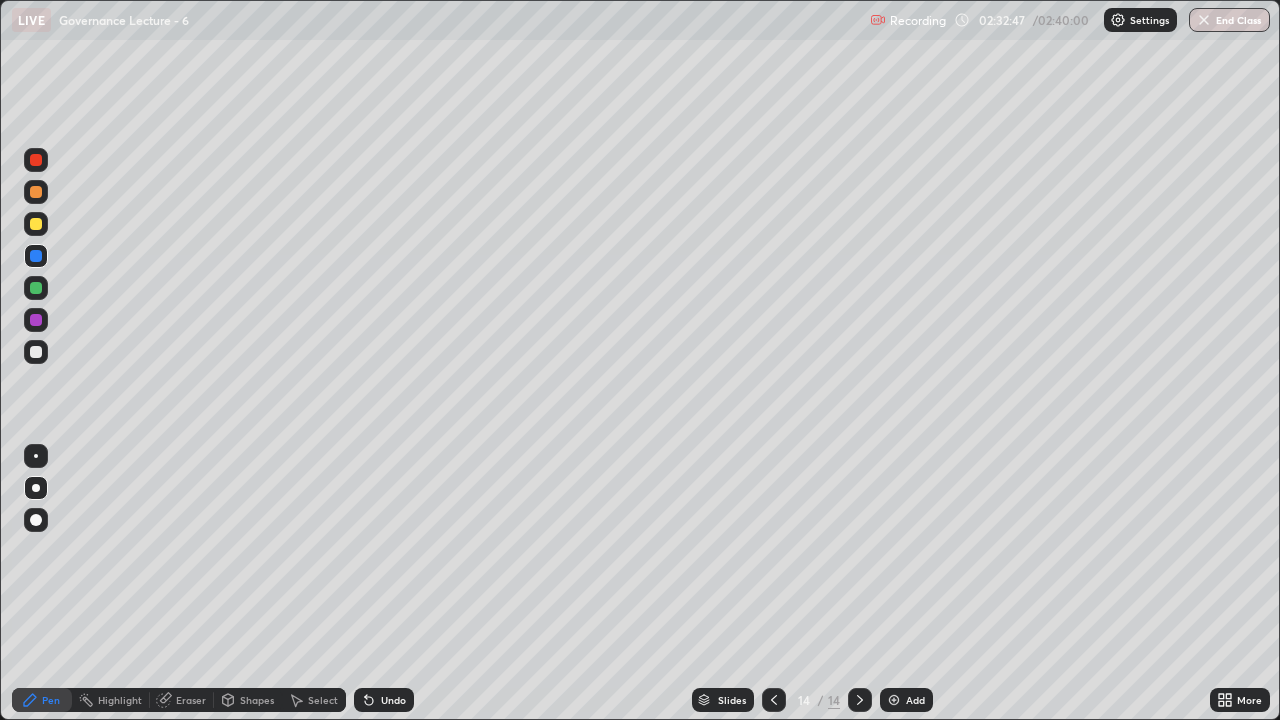 click at bounding box center [894, 700] 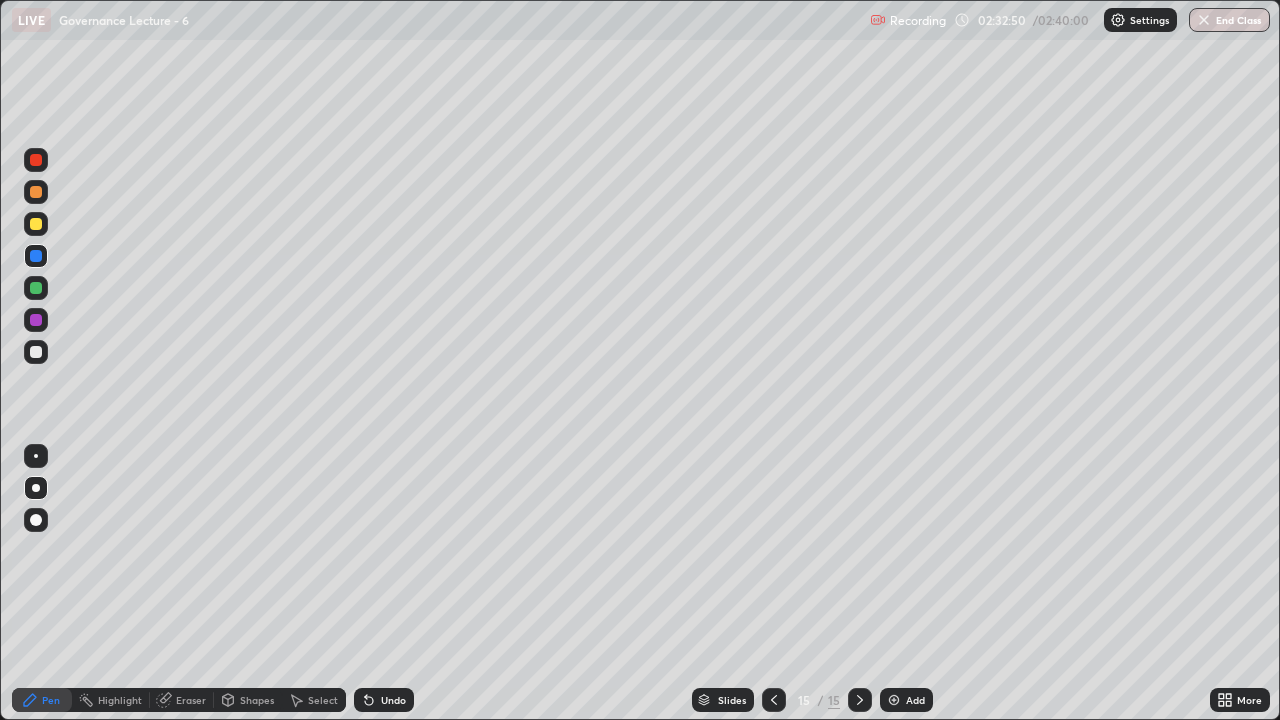 click at bounding box center [36, 352] 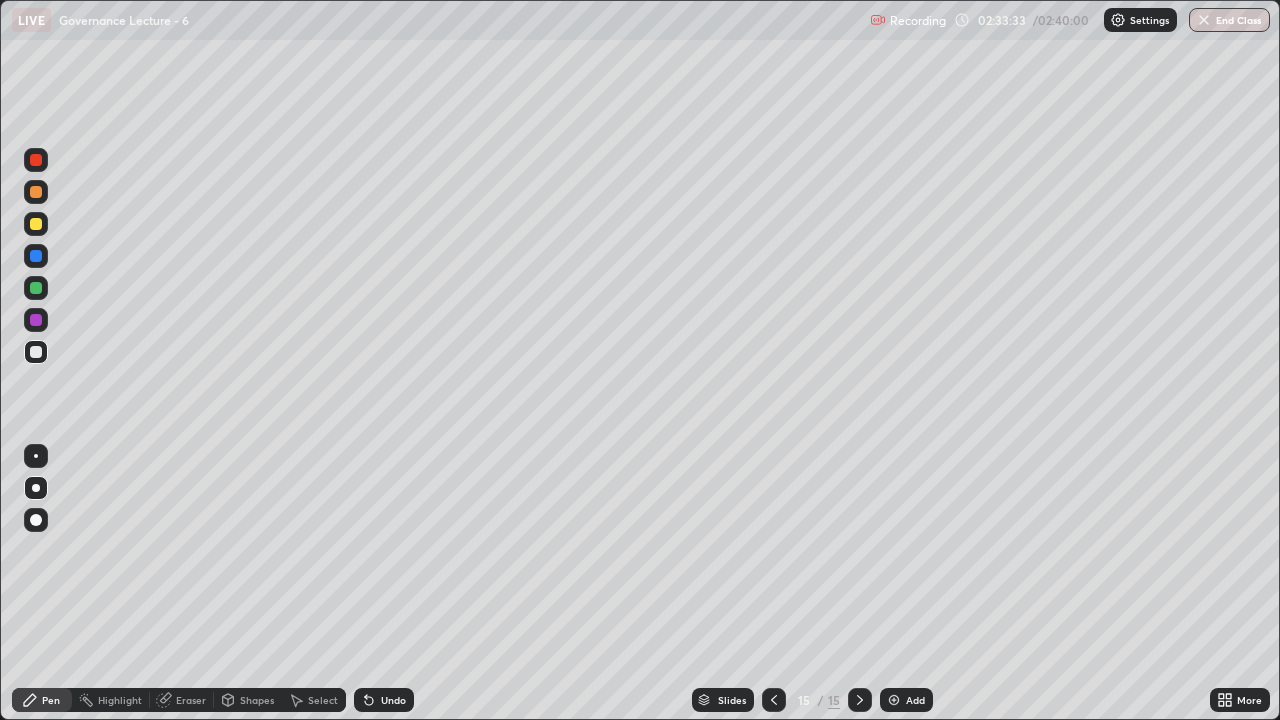 click on "Eraser" at bounding box center (191, 700) 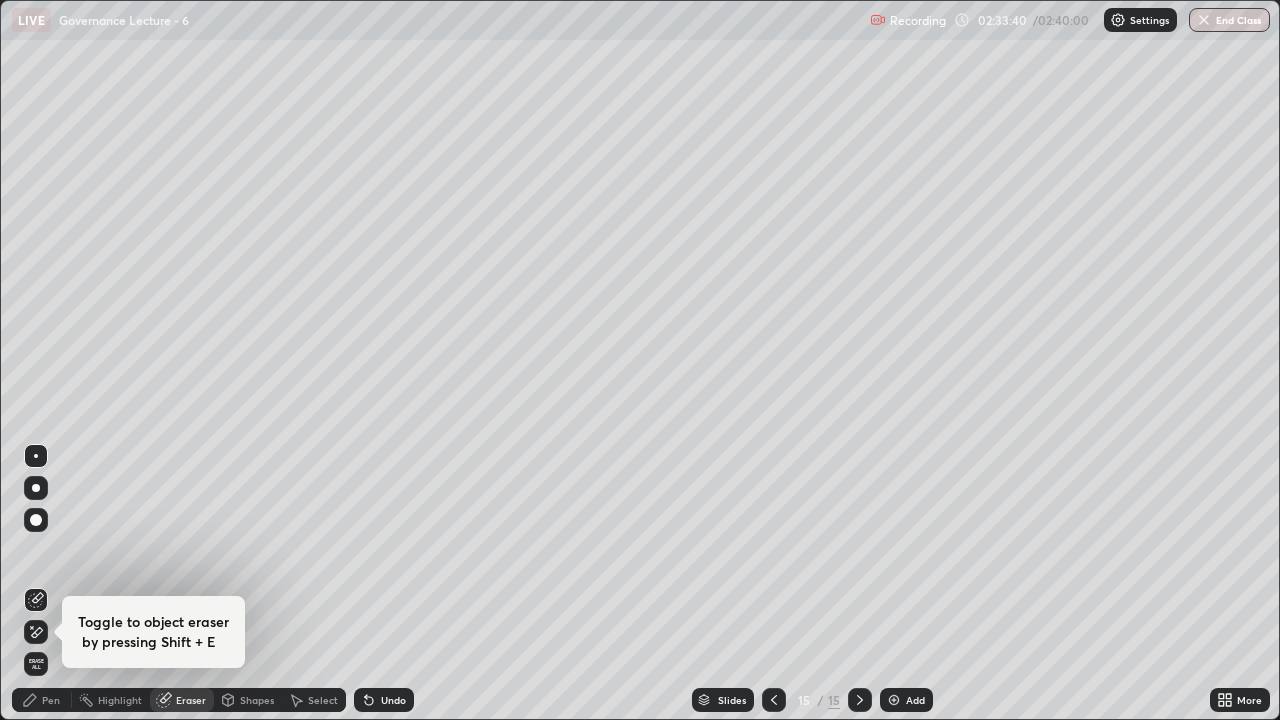click 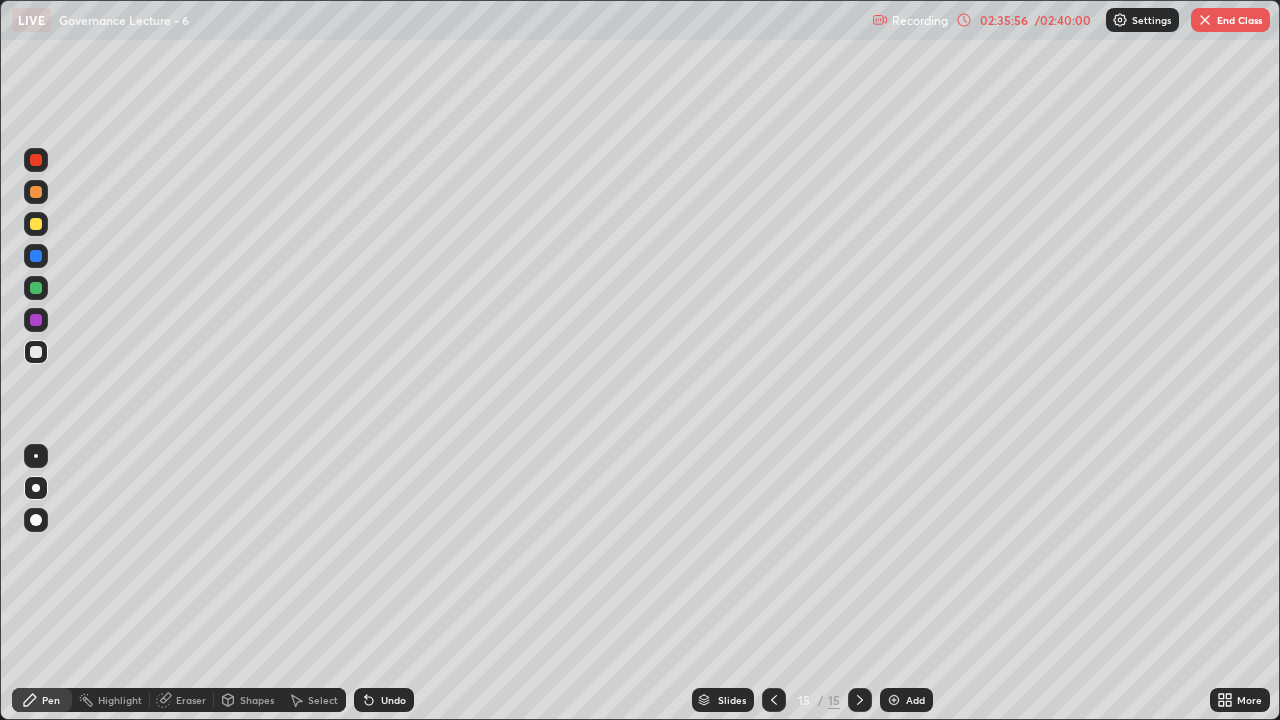 click on "End Class" at bounding box center [1230, 20] 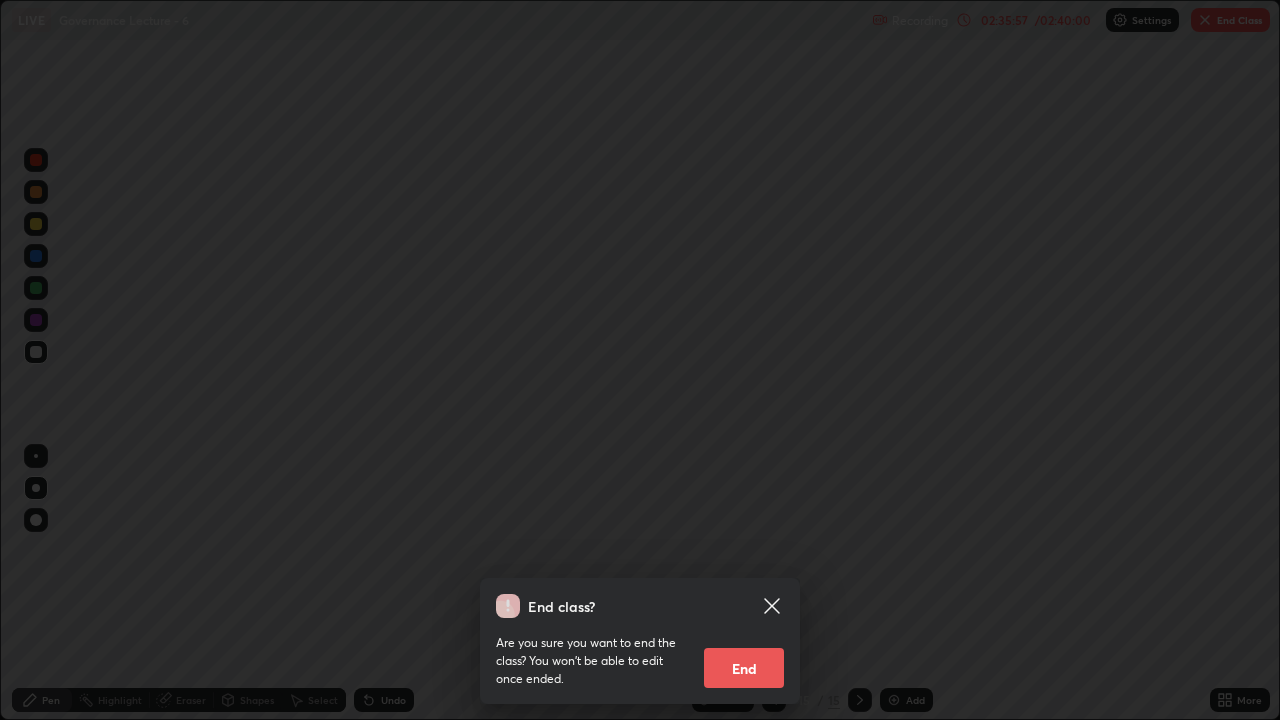 click on "End" at bounding box center [744, 668] 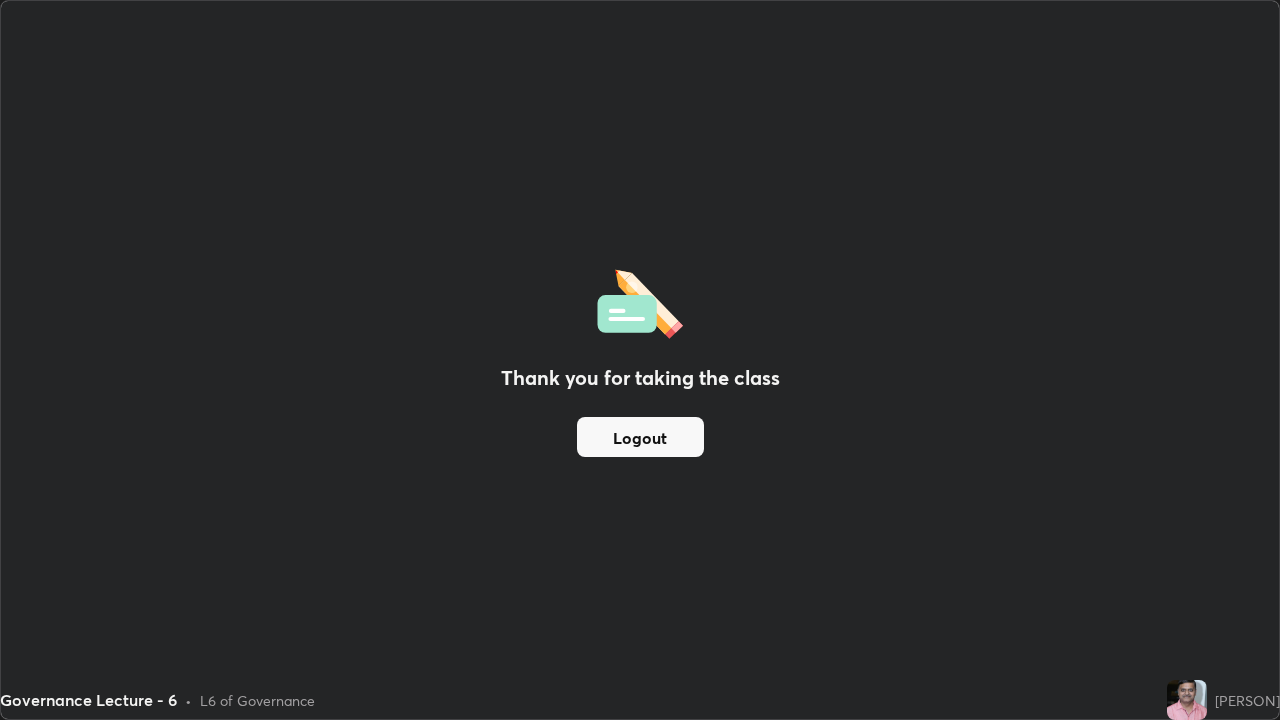 click on "Logout" at bounding box center (640, 437) 